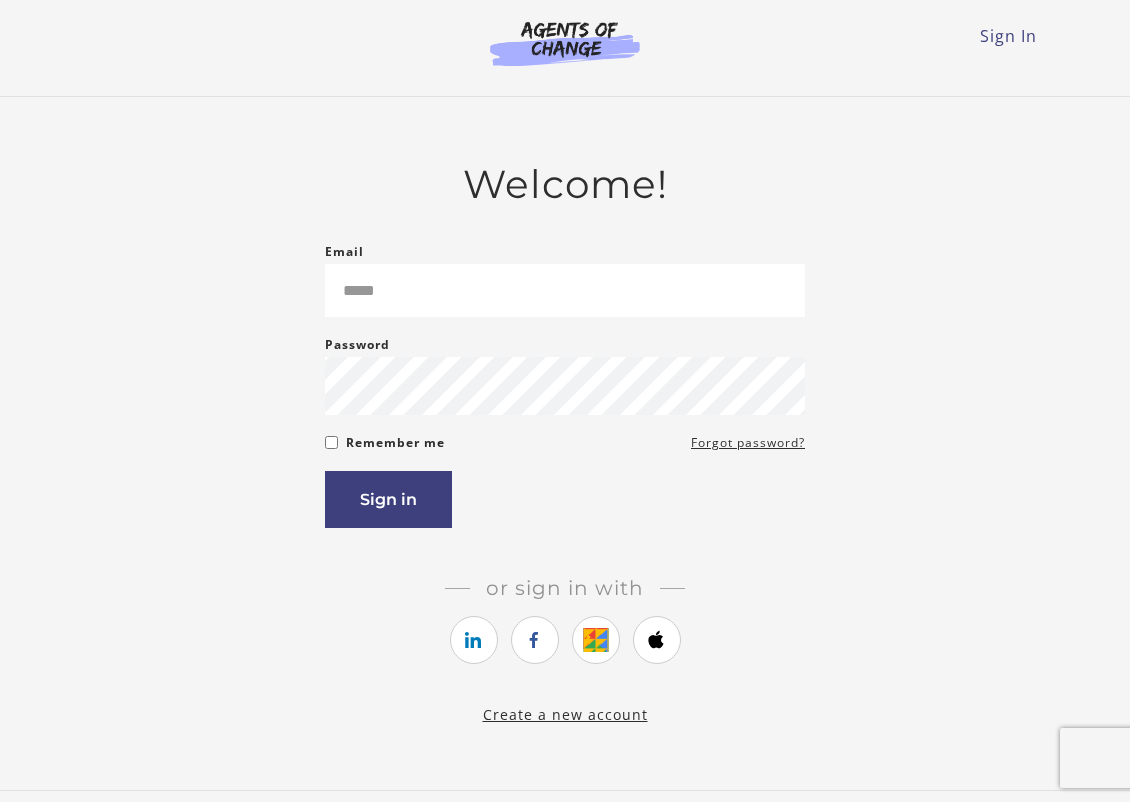 scroll, scrollTop: 0, scrollLeft: 0, axis: both 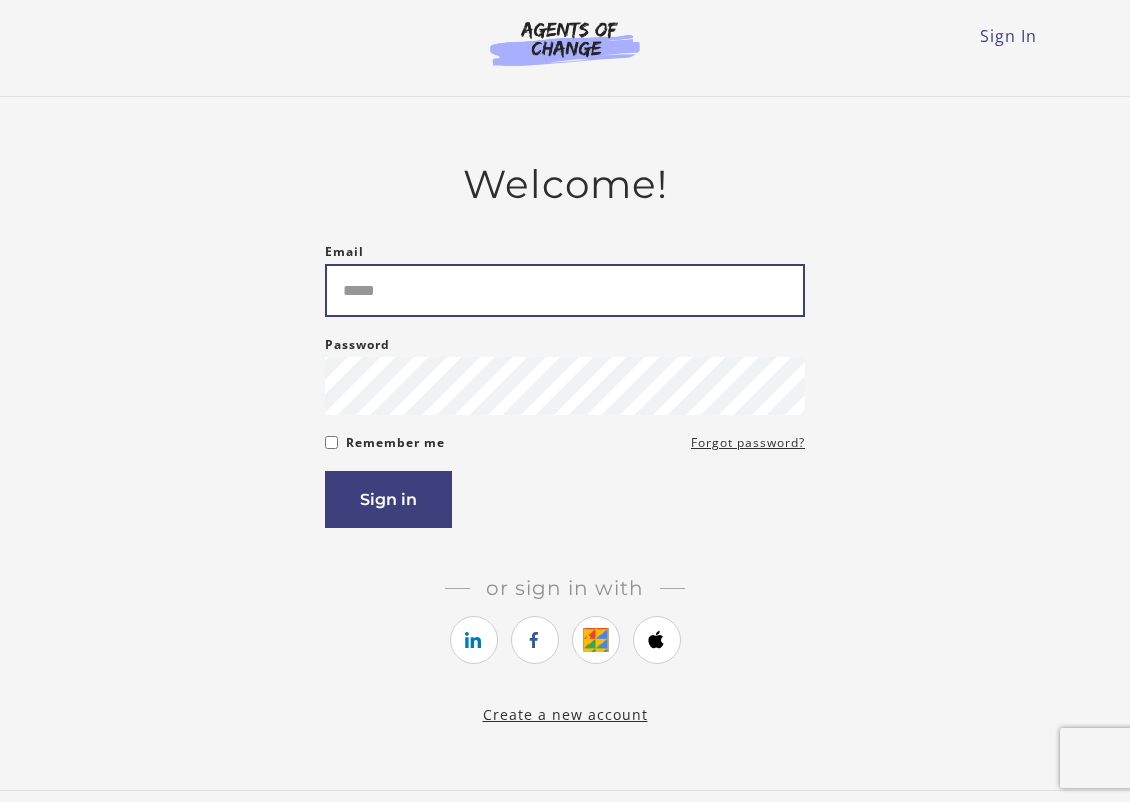 click on "Email" at bounding box center [565, 290] 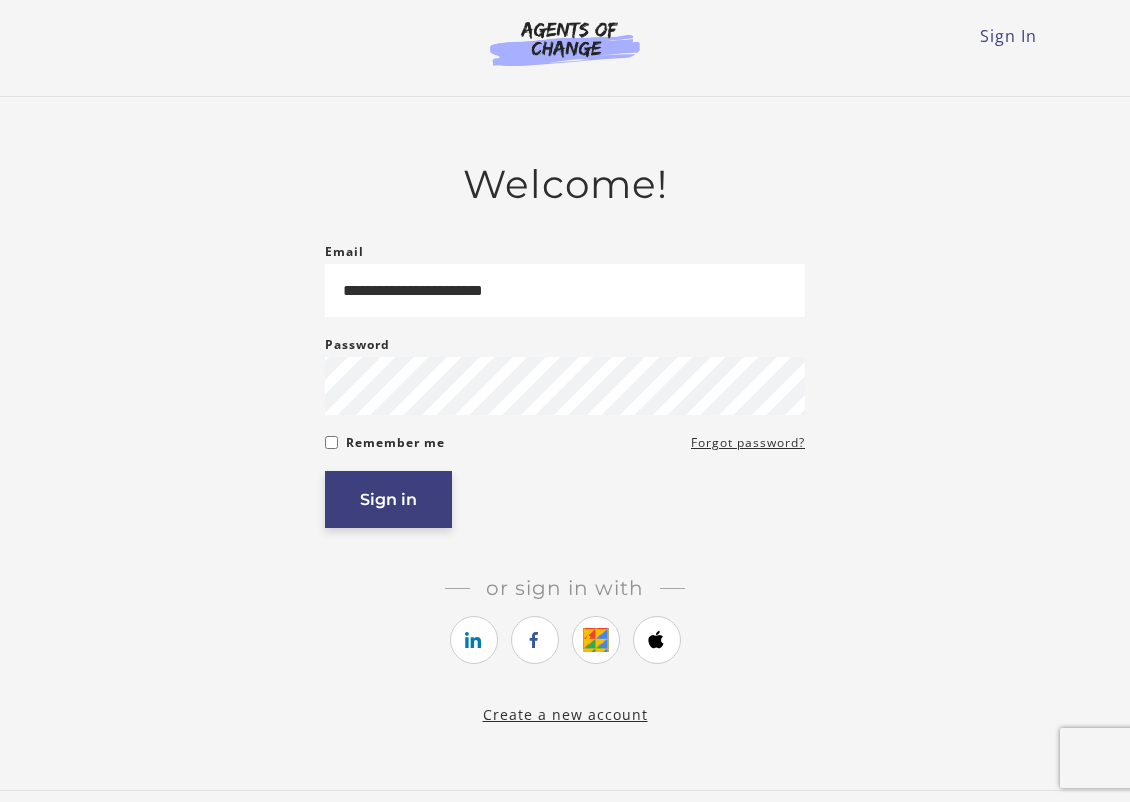 click on "Sign in" at bounding box center (388, 499) 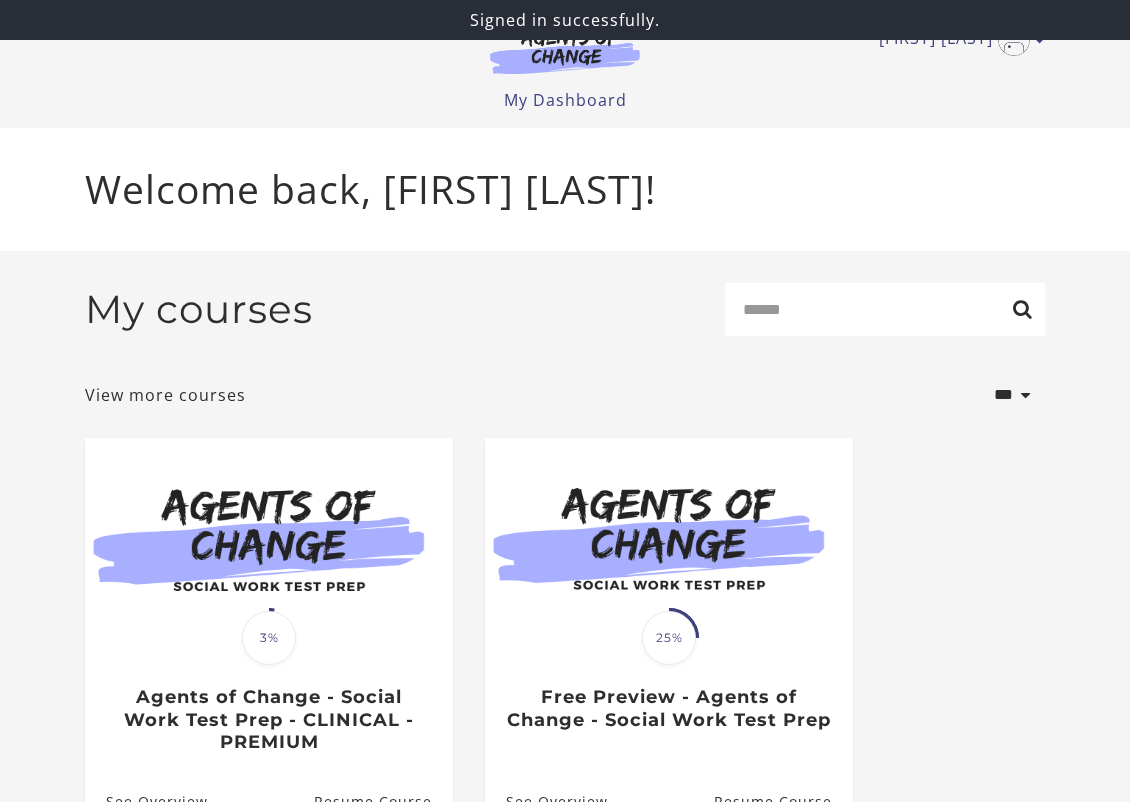 scroll, scrollTop: 0, scrollLeft: 0, axis: both 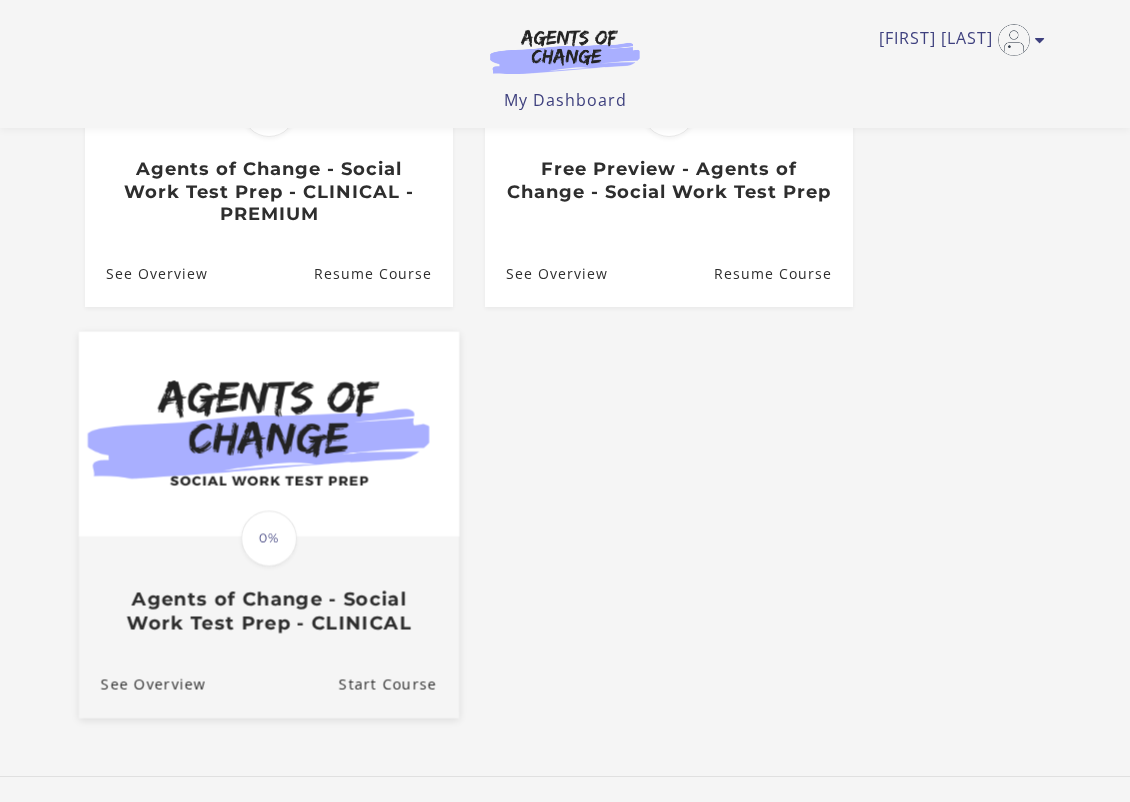 click on "Agents of Change - Social Work Test Prep - CLINICAL" at bounding box center (269, 611) 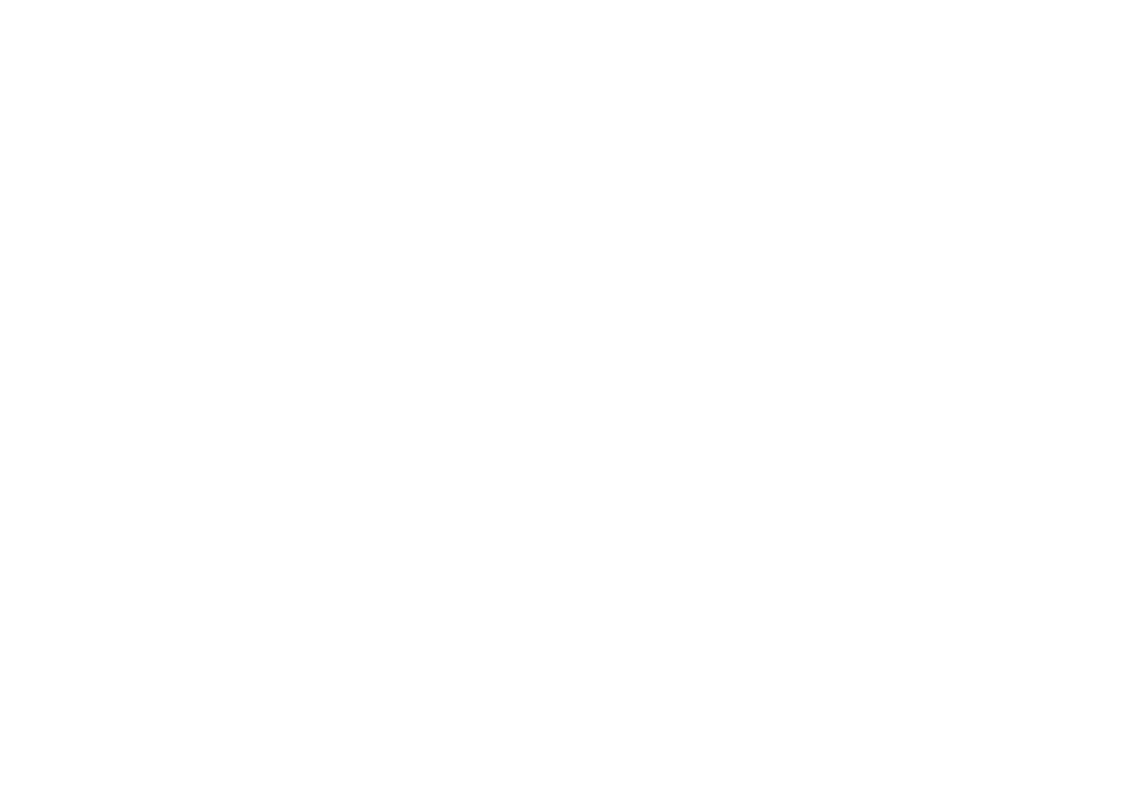 scroll, scrollTop: 0, scrollLeft: 0, axis: both 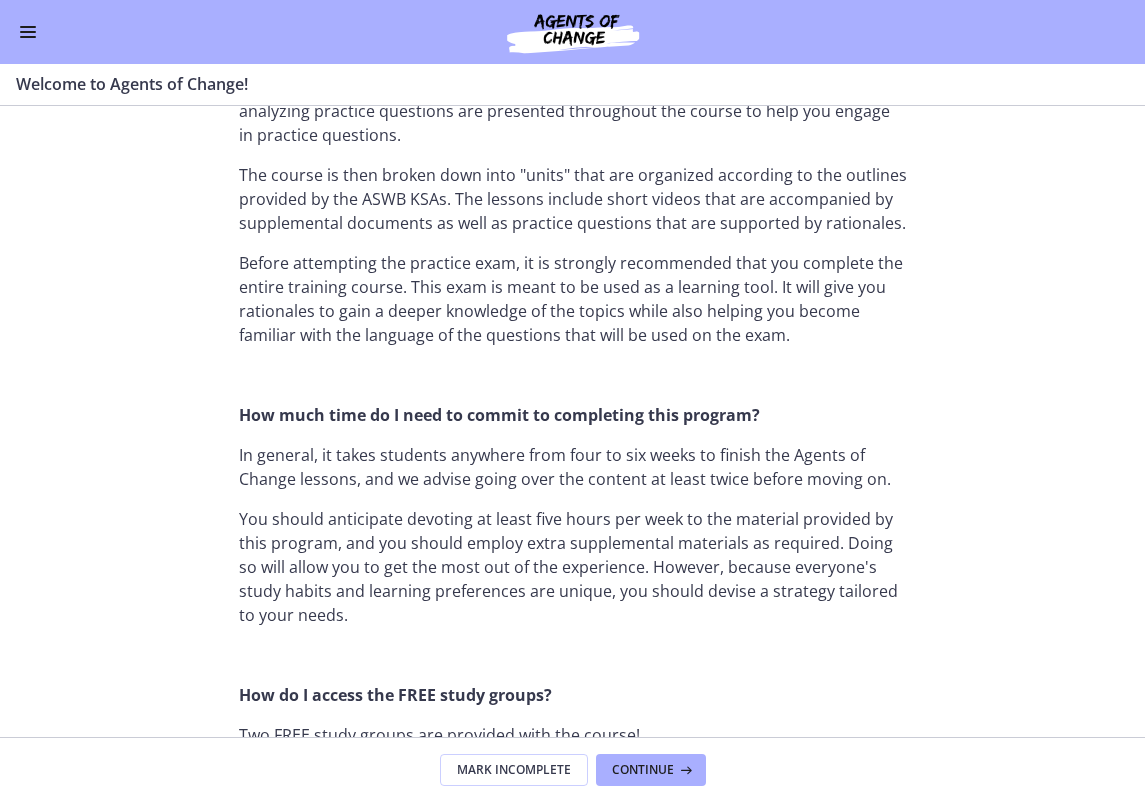 click at bounding box center [28, 32] 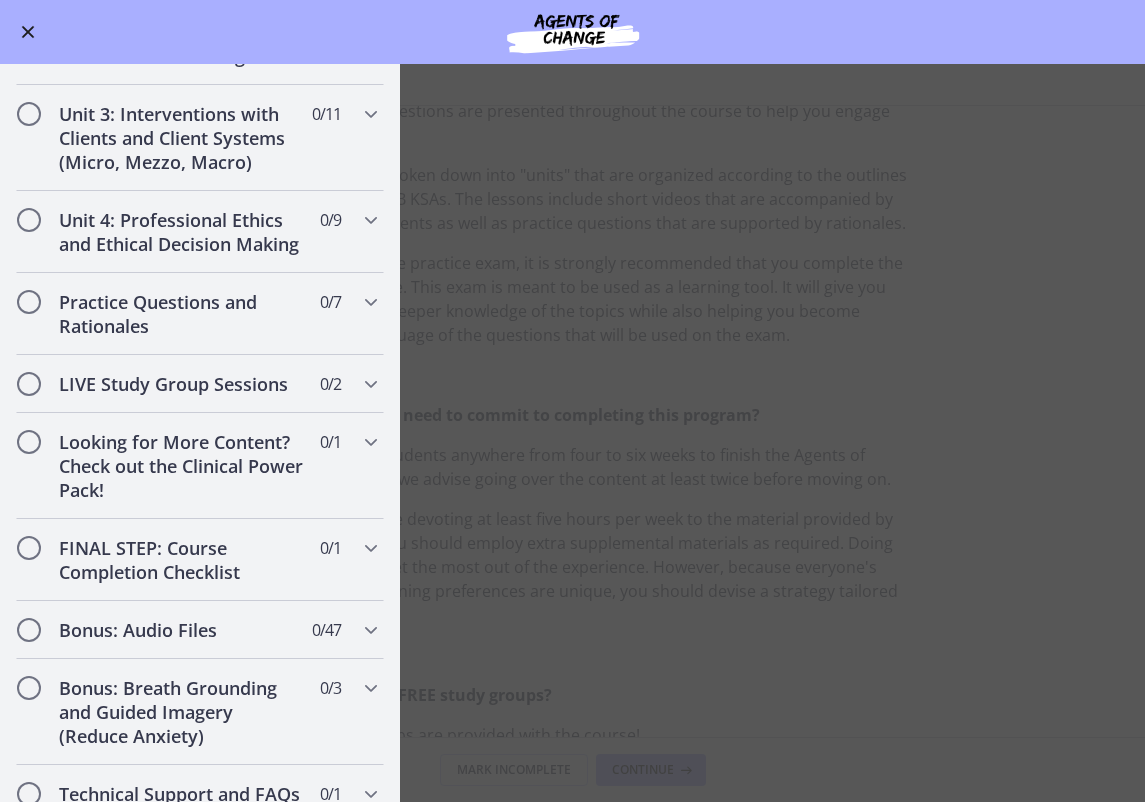 scroll, scrollTop: 1575, scrollLeft: 0, axis: vertical 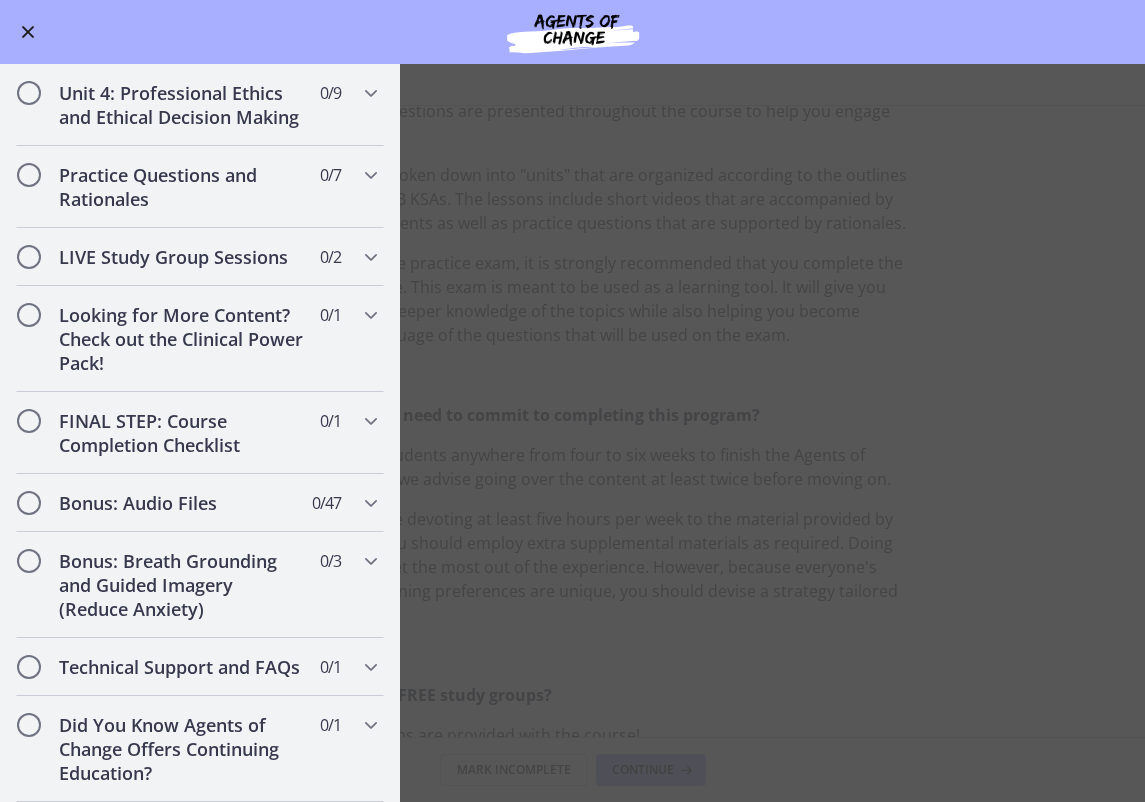 click at bounding box center (28, 32) 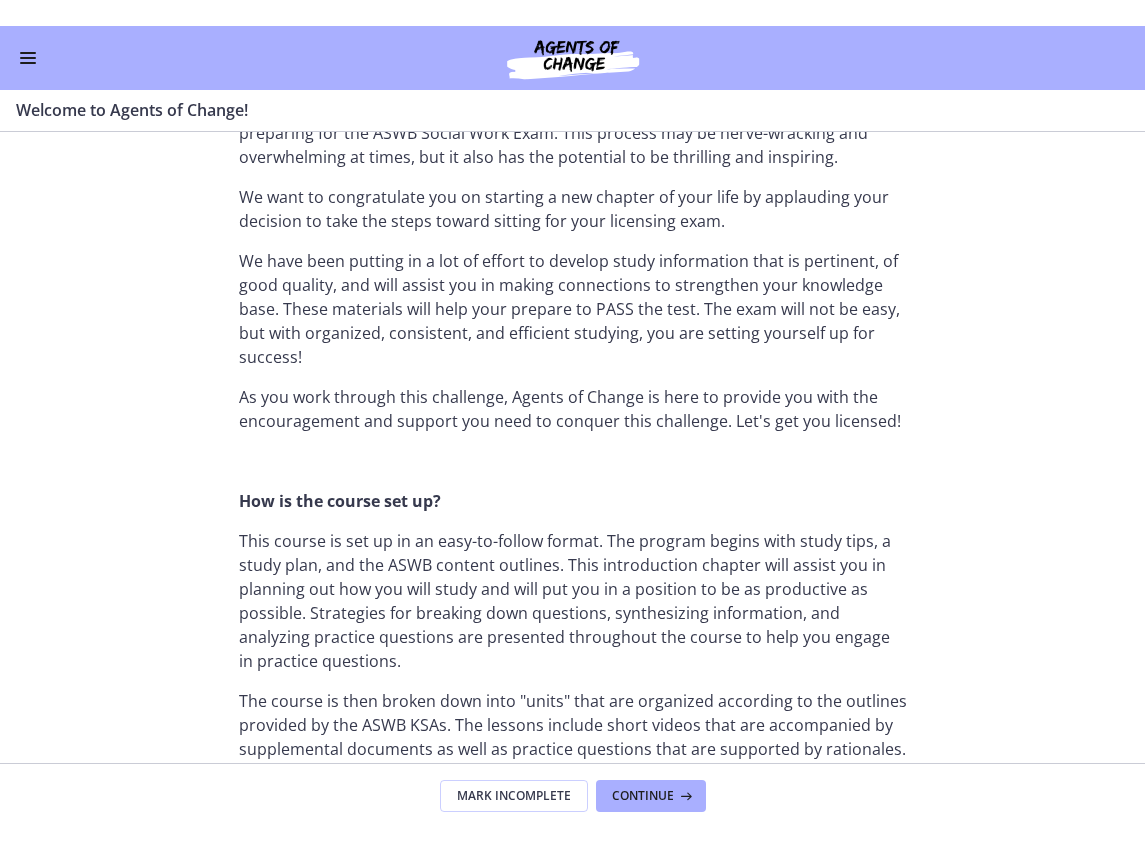 scroll, scrollTop: 500, scrollLeft: 0, axis: vertical 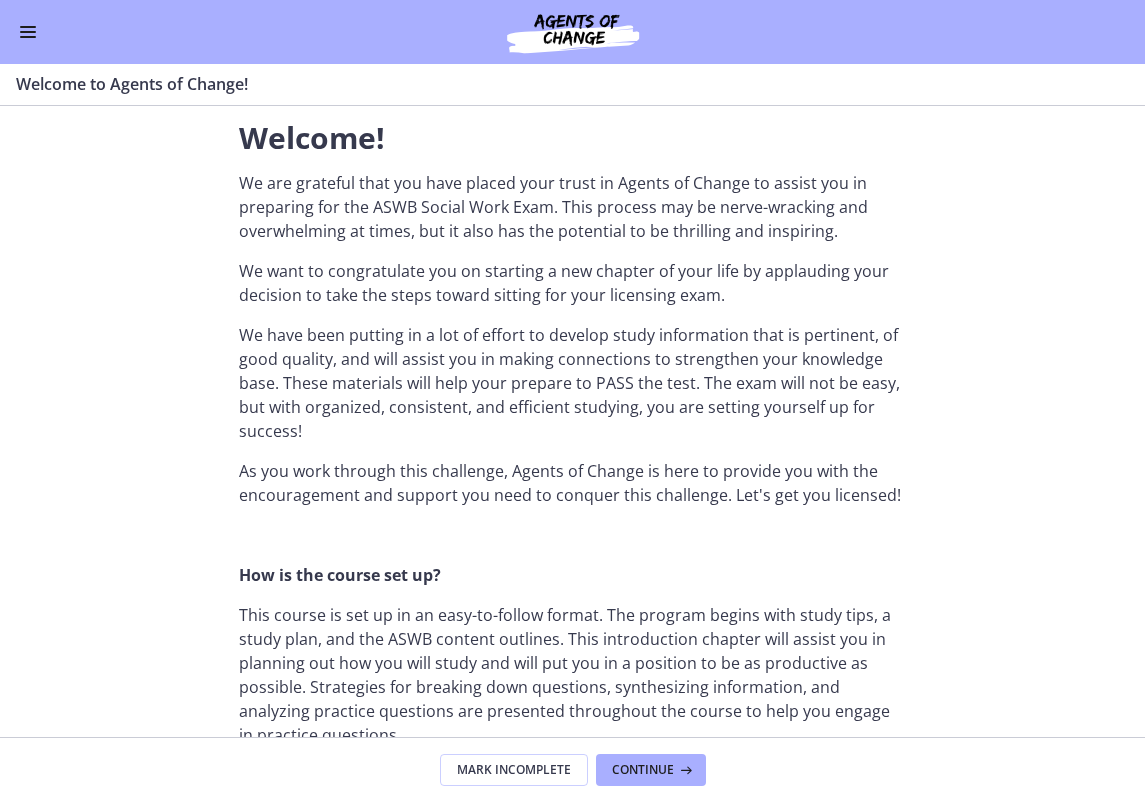 click at bounding box center (28, 37) 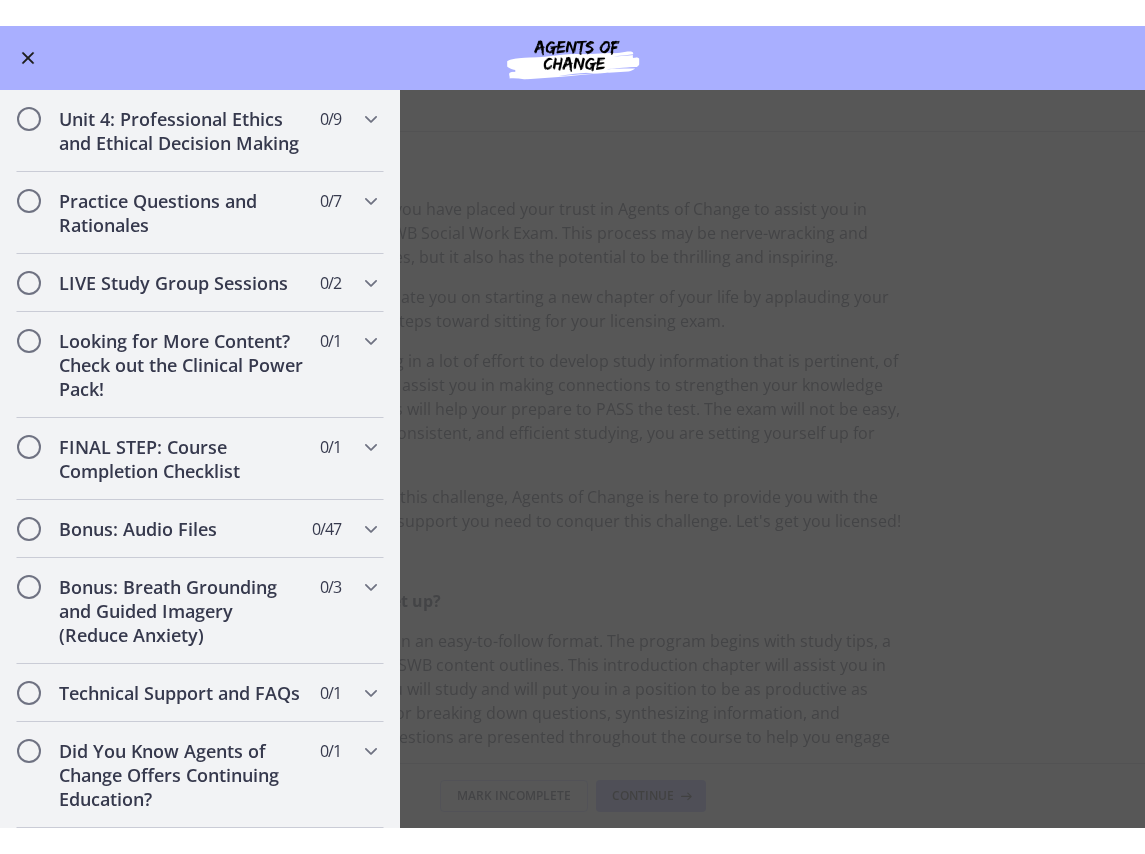 scroll, scrollTop: 1523, scrollLeft: 0, axis: vertical 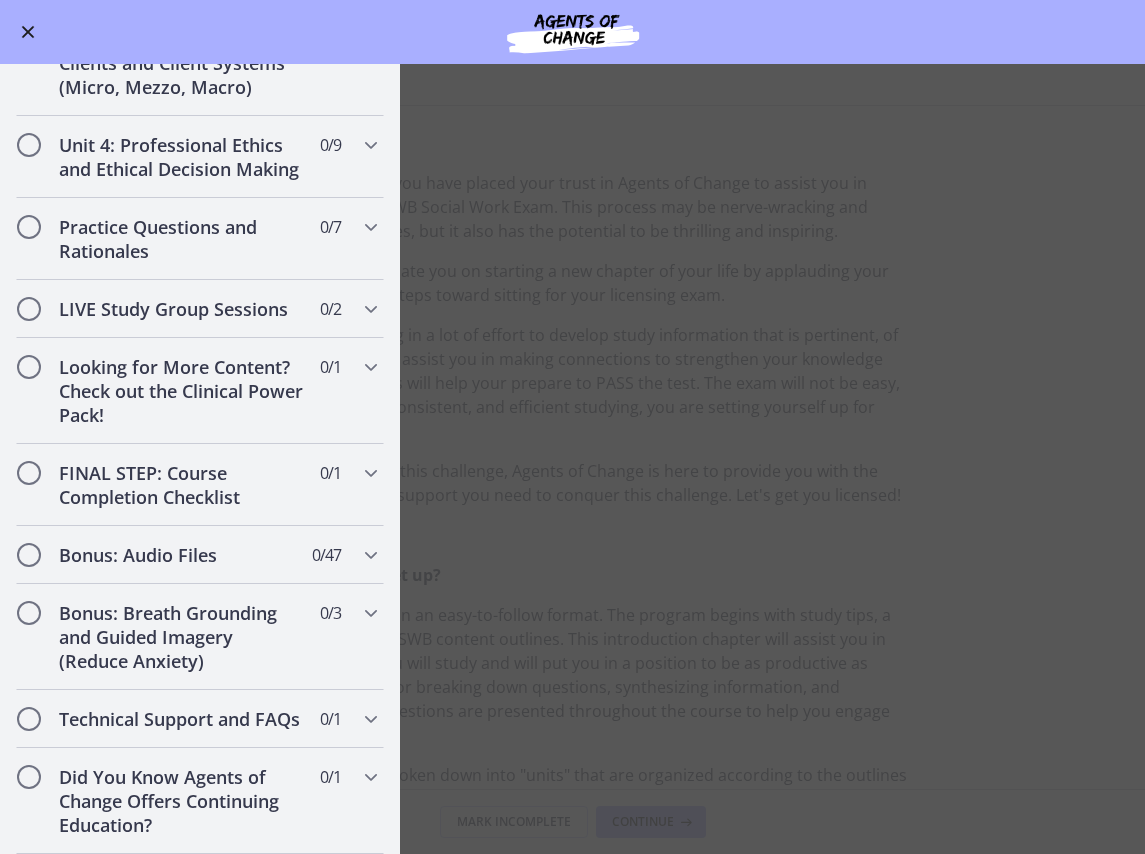 click at bounding box center [28, 32] 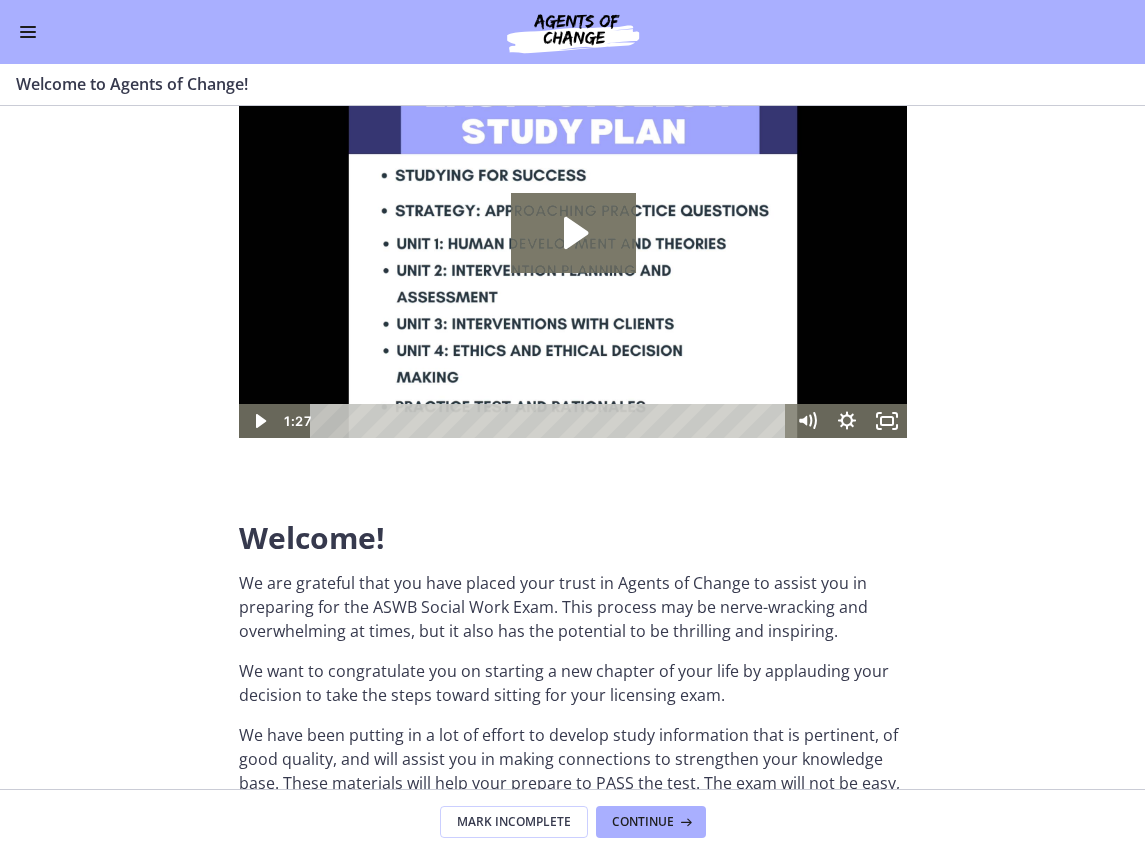 scroll, scrollTop: 0, scrollLeft: 0, axis: both 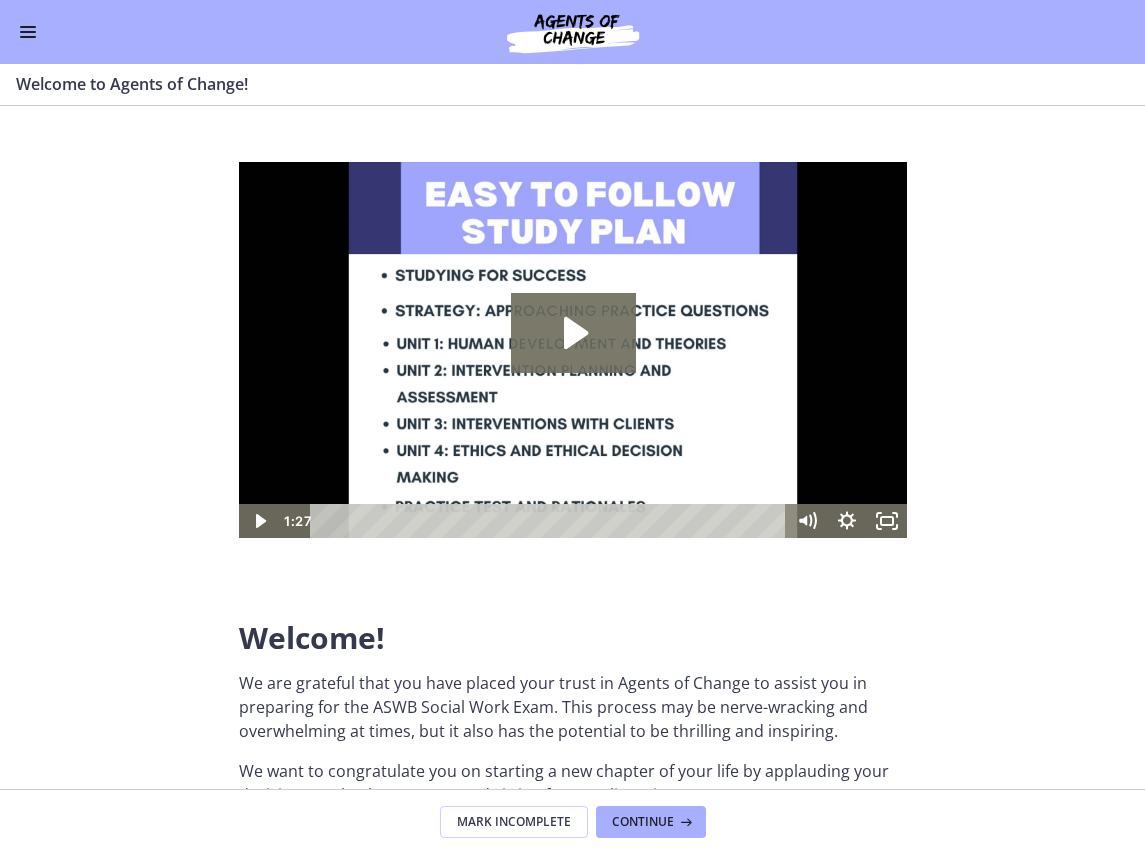 click at bounding box center [28, 32] 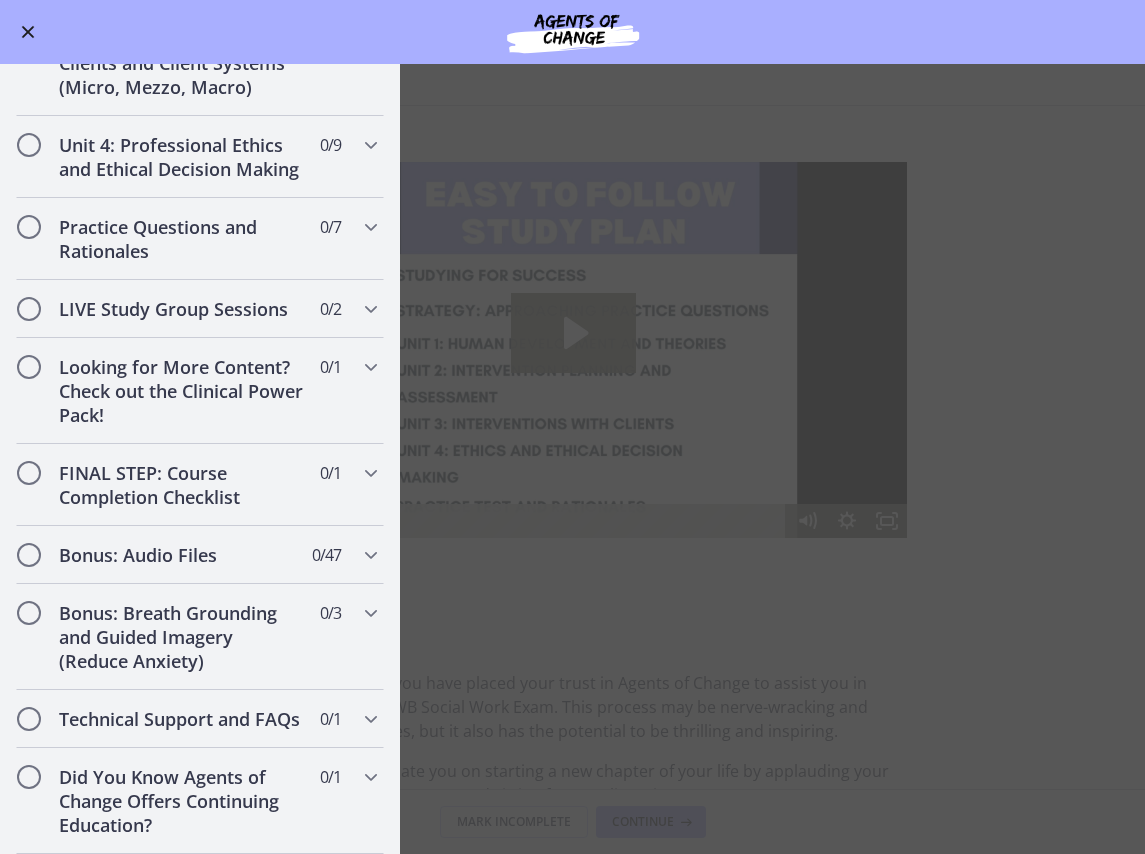 click on "Go to Dashboard" at bounding box center (572, 32) 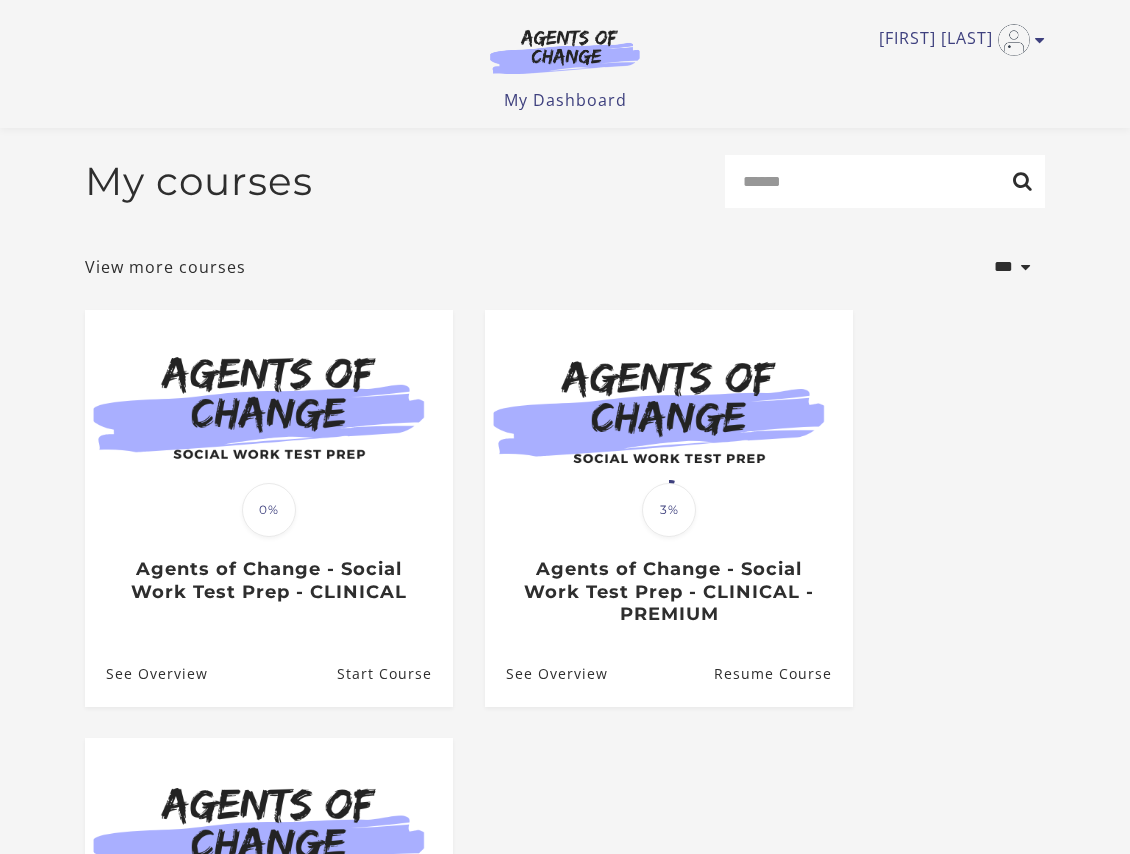 scroll, scrollTop: 400, scrollLeft: 0, axis: vertical 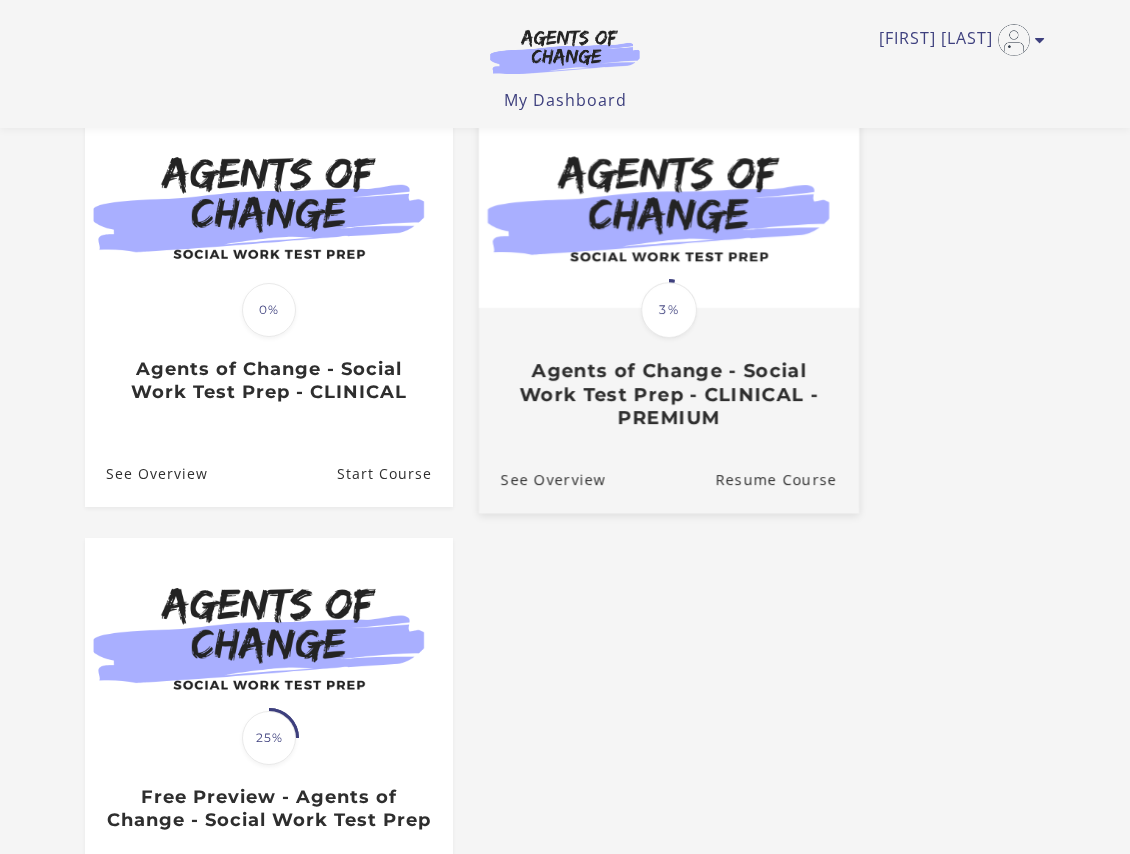 click on "Agents of Change - Social Work Test Prep - CLINICAL - PREMIUM" at bounding box center (669, 394) 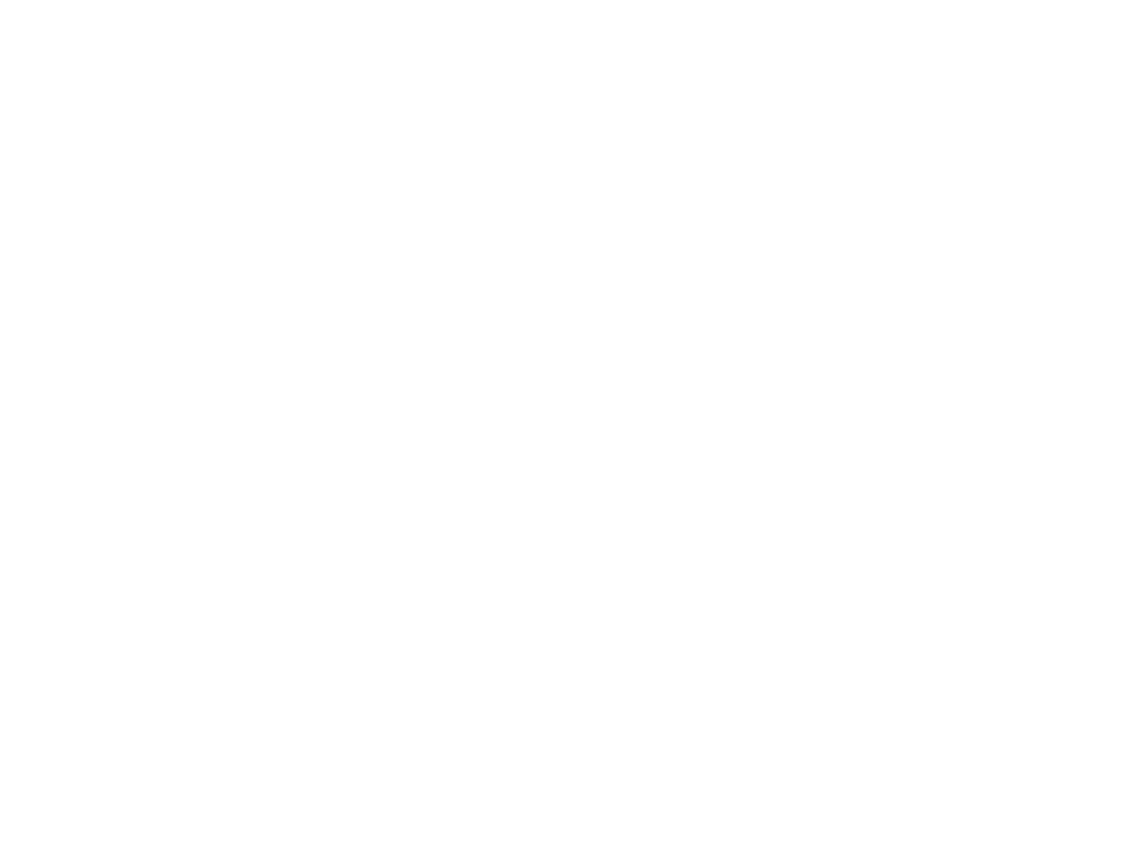 scroll, scrollTop: 0, scrollLeft: 0, axis: both 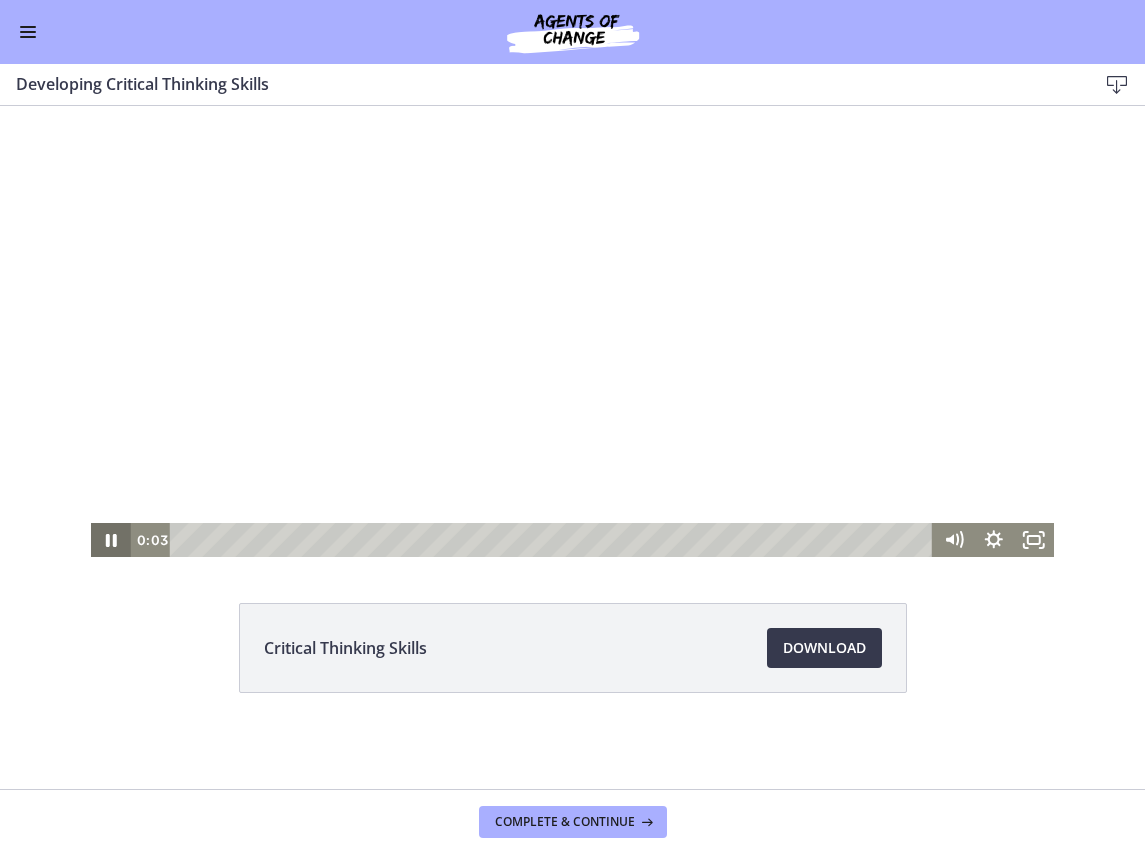 click 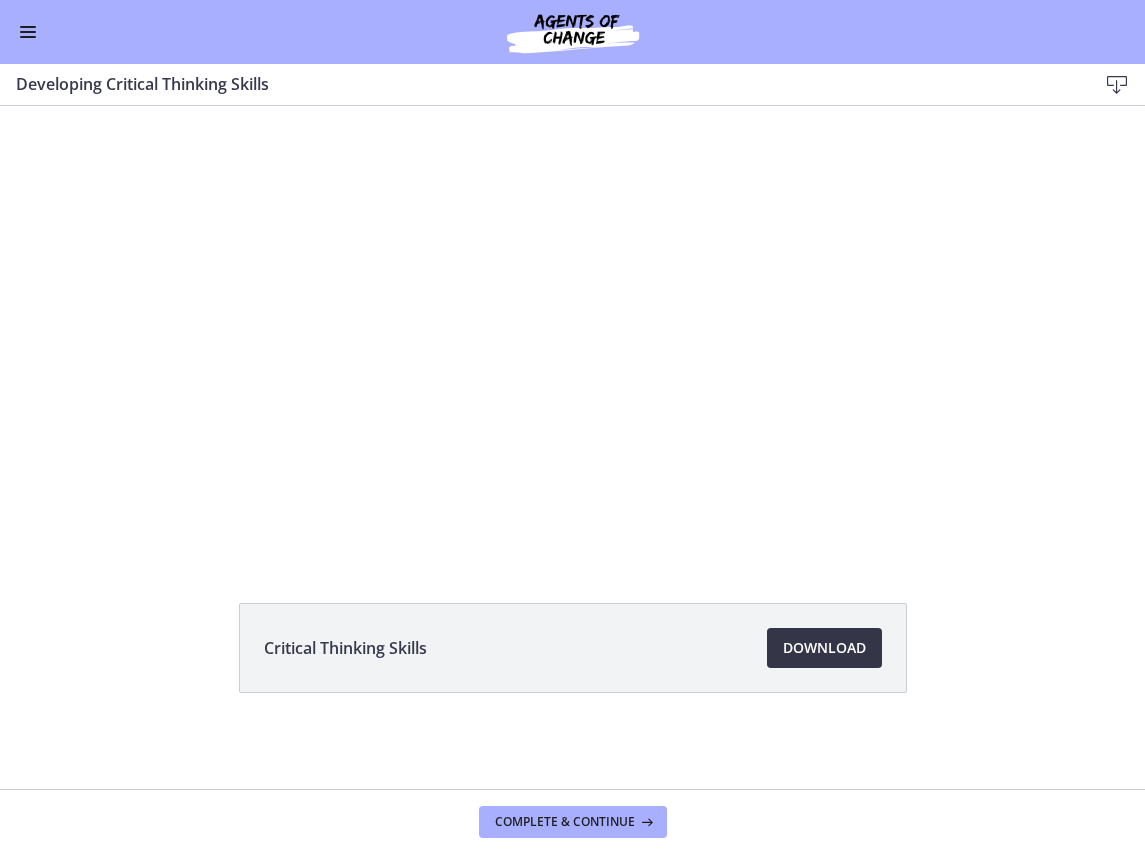 click on "Download
Opens in a new window" at bounding box center (824, 648) 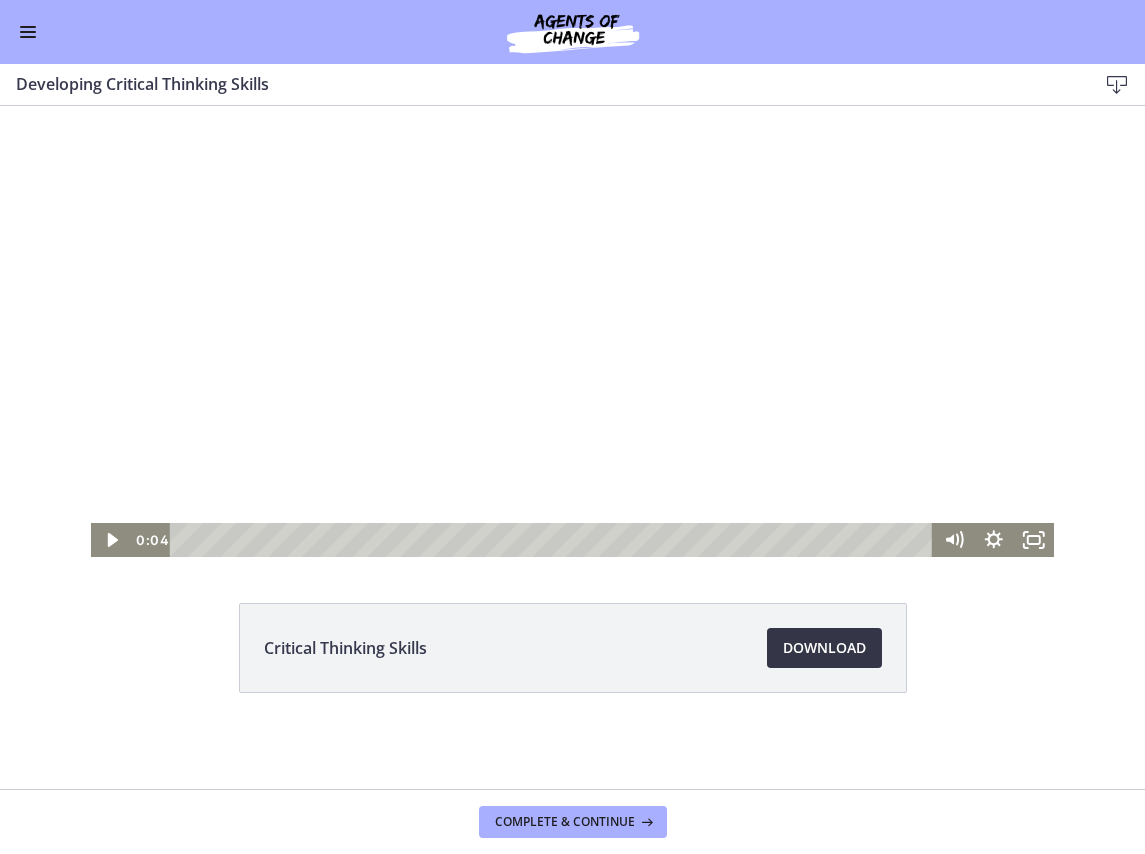 scroll, scrollTop: 0, scrollLeft: 0, axis: both 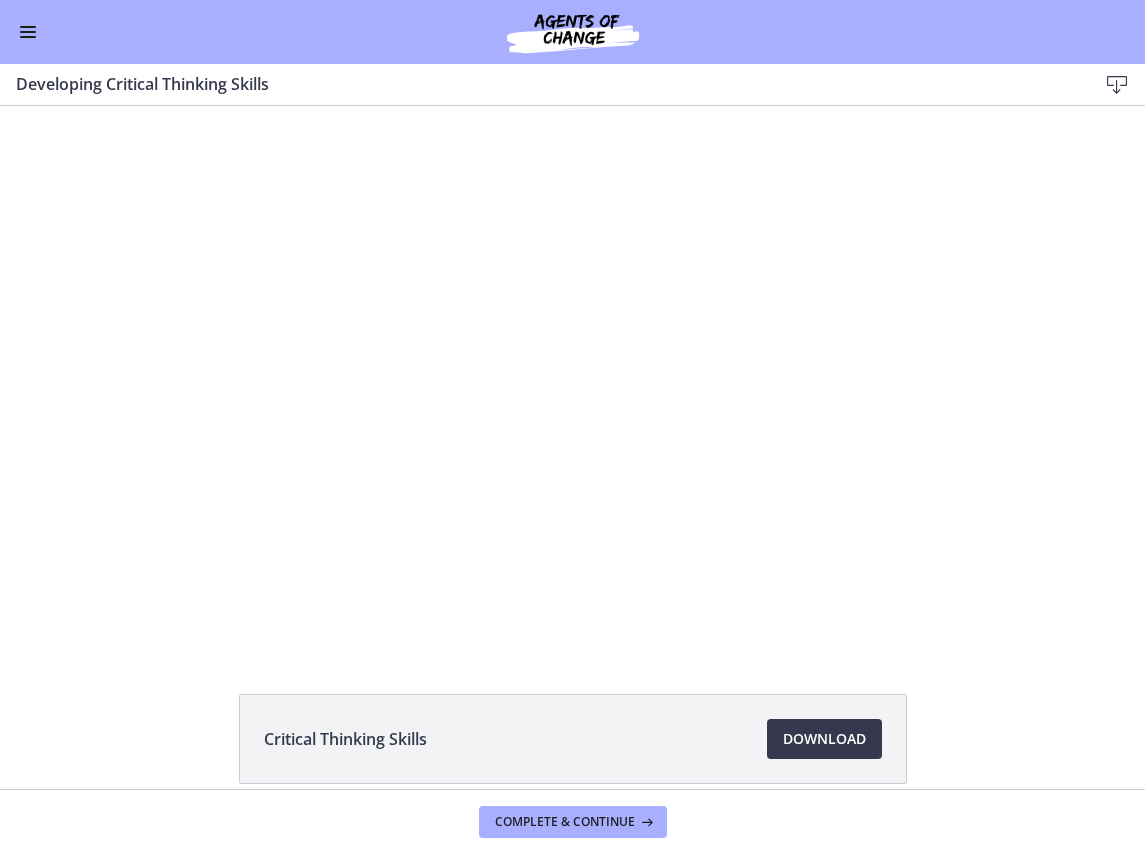 click at bounding box center (28, 32) 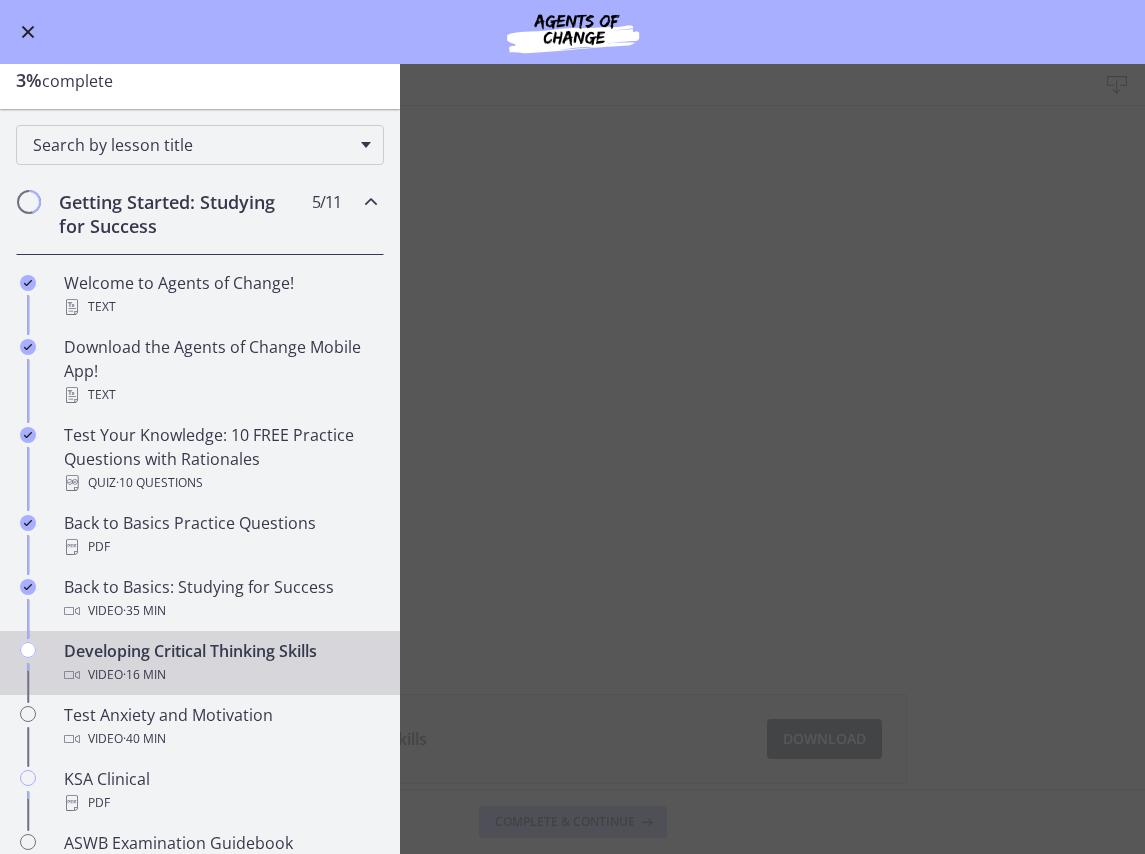 scroll, scrollTop: 160, scrollLeft: 0, axis: vertical 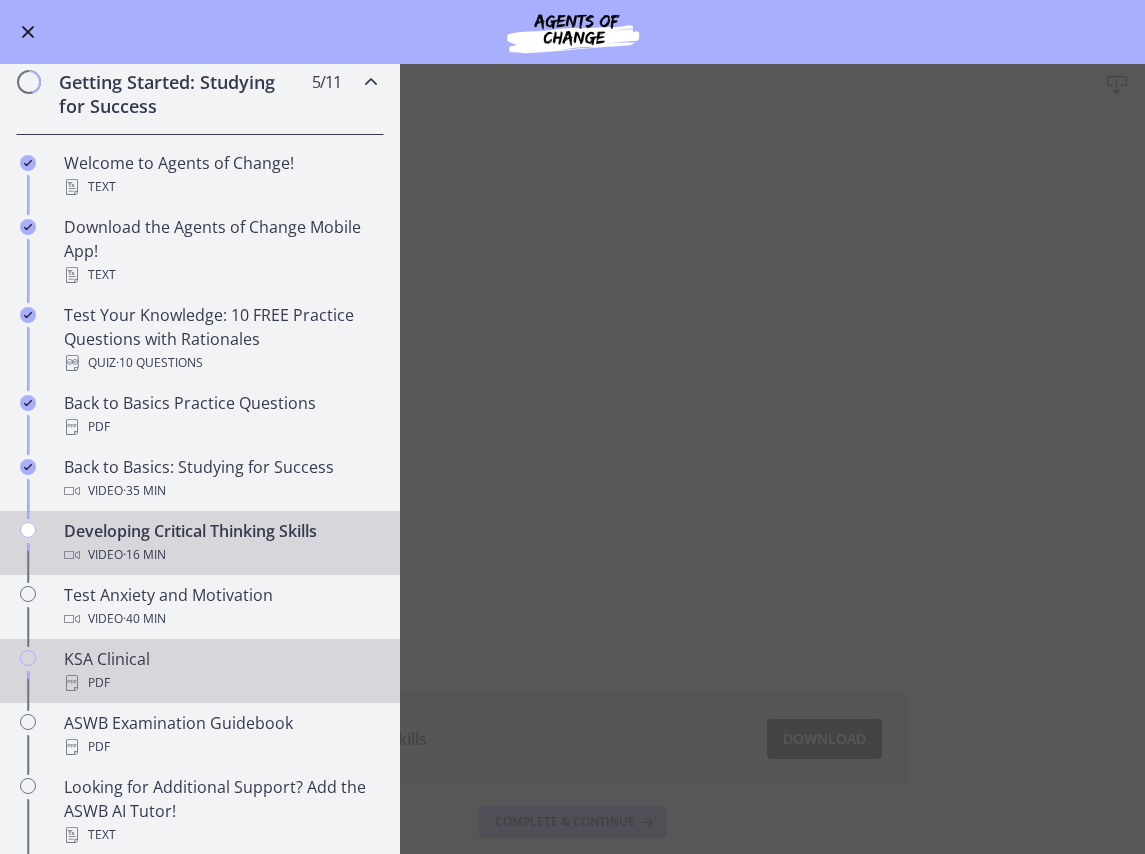 click on "KSA Clinical
PDF" at bounding box center (200, 671) 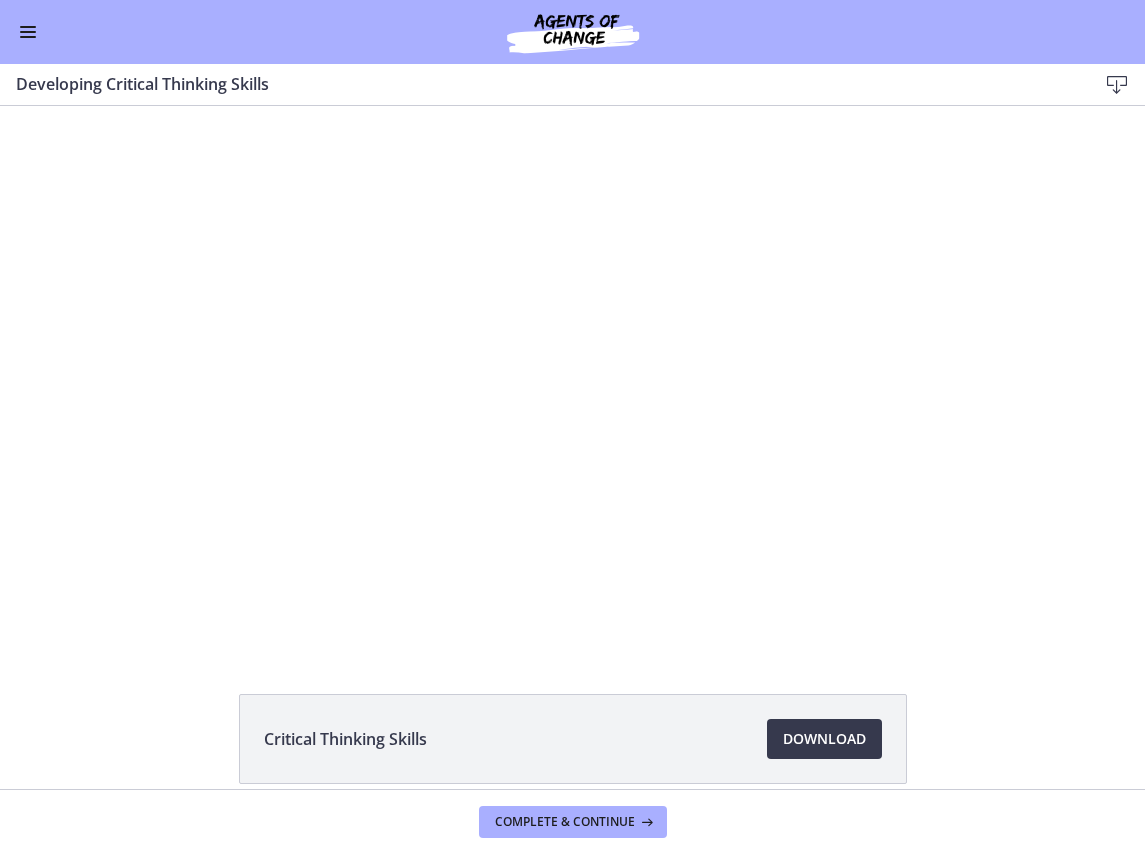 scroll, scrollTop: 0, scrollLeft: 0, axis: both 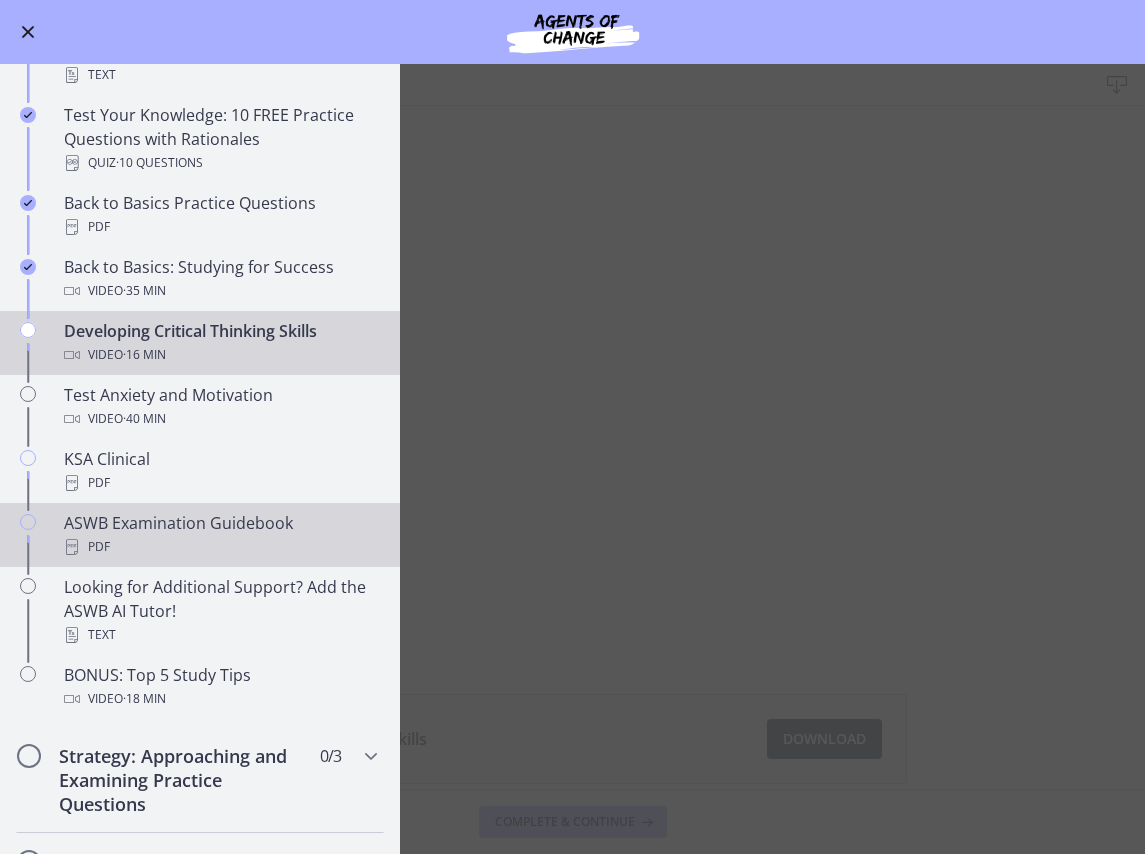 click on "PDF" at bounding box center (220, 547) 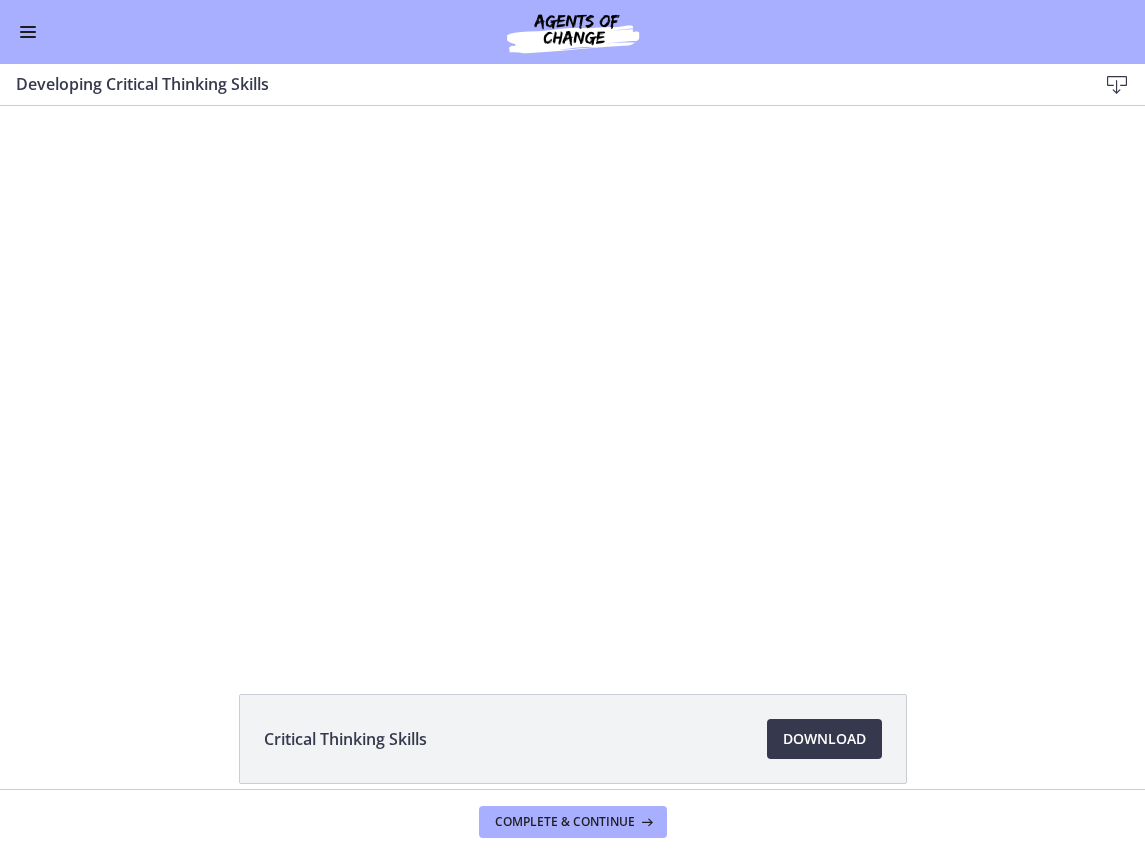 scroll, scrollTop: 0, scrollLeft: 0, axis: both 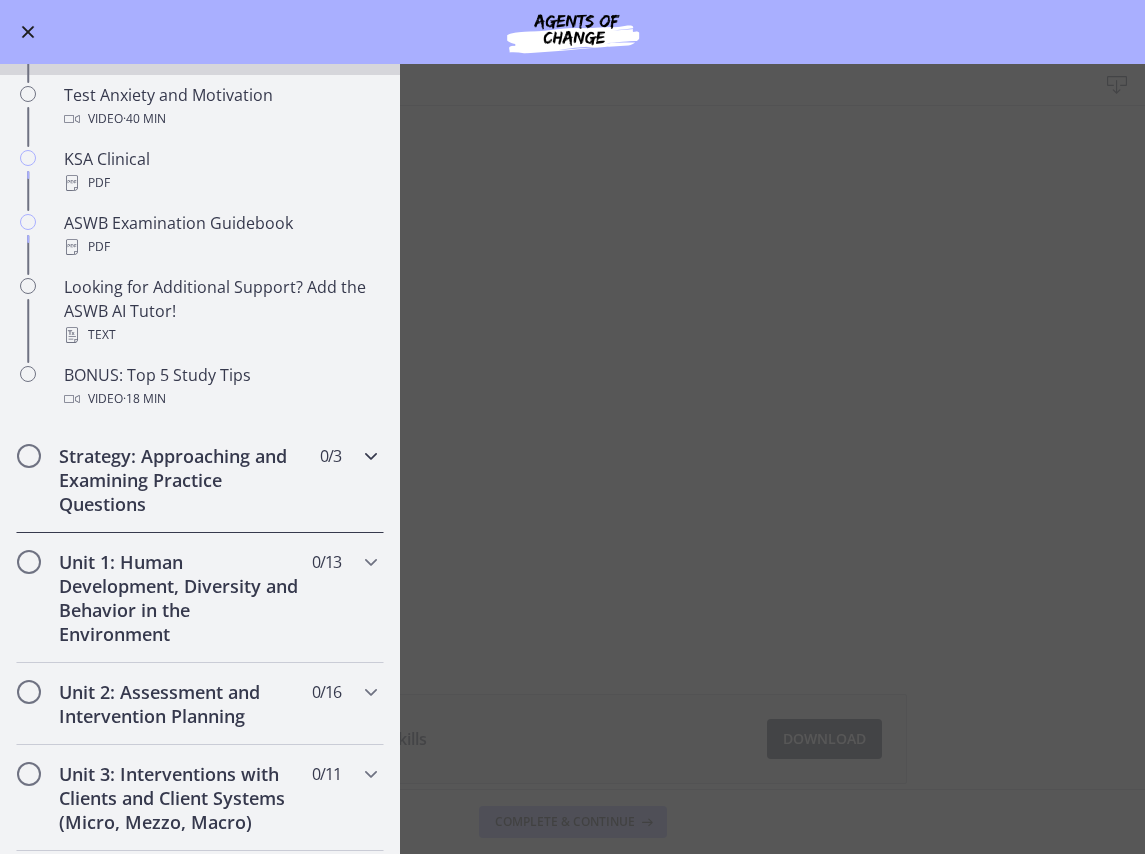 click at bounding box center (371, 456) 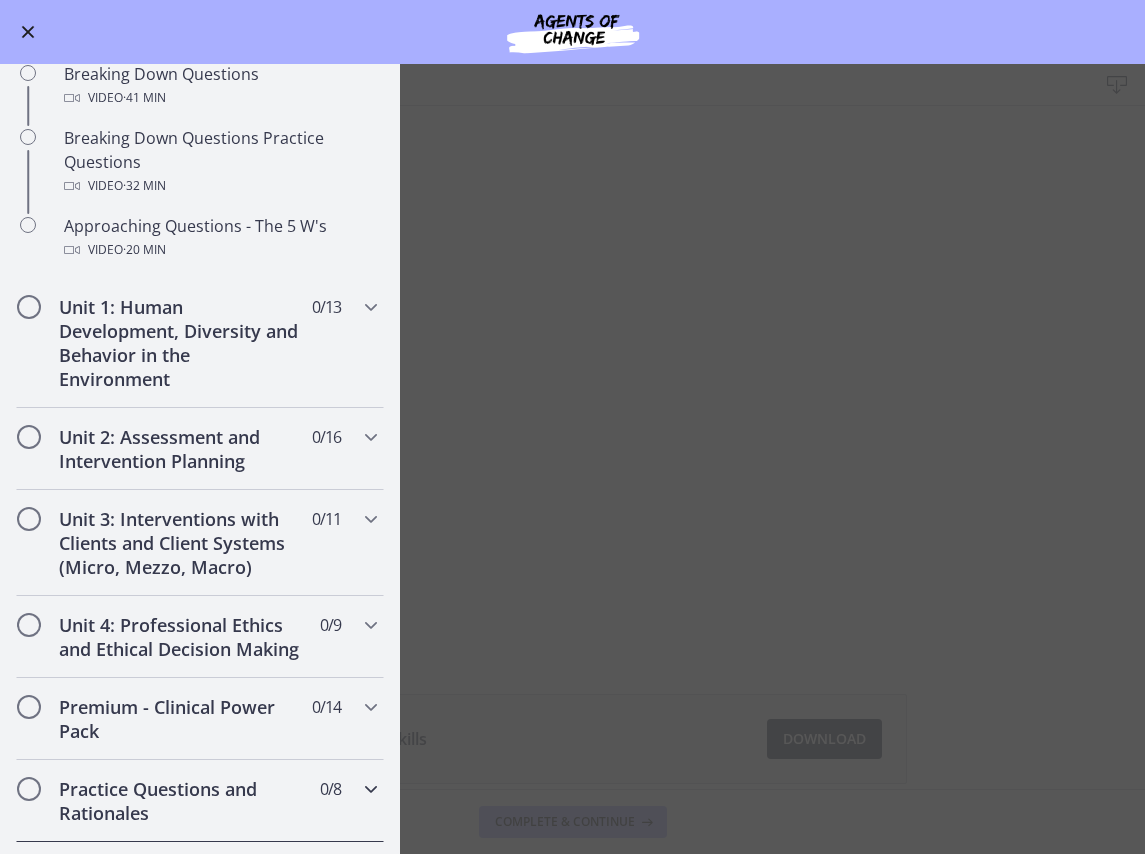 scroll, scrollTop: 235, scrollLeft: 0, axis: vertical 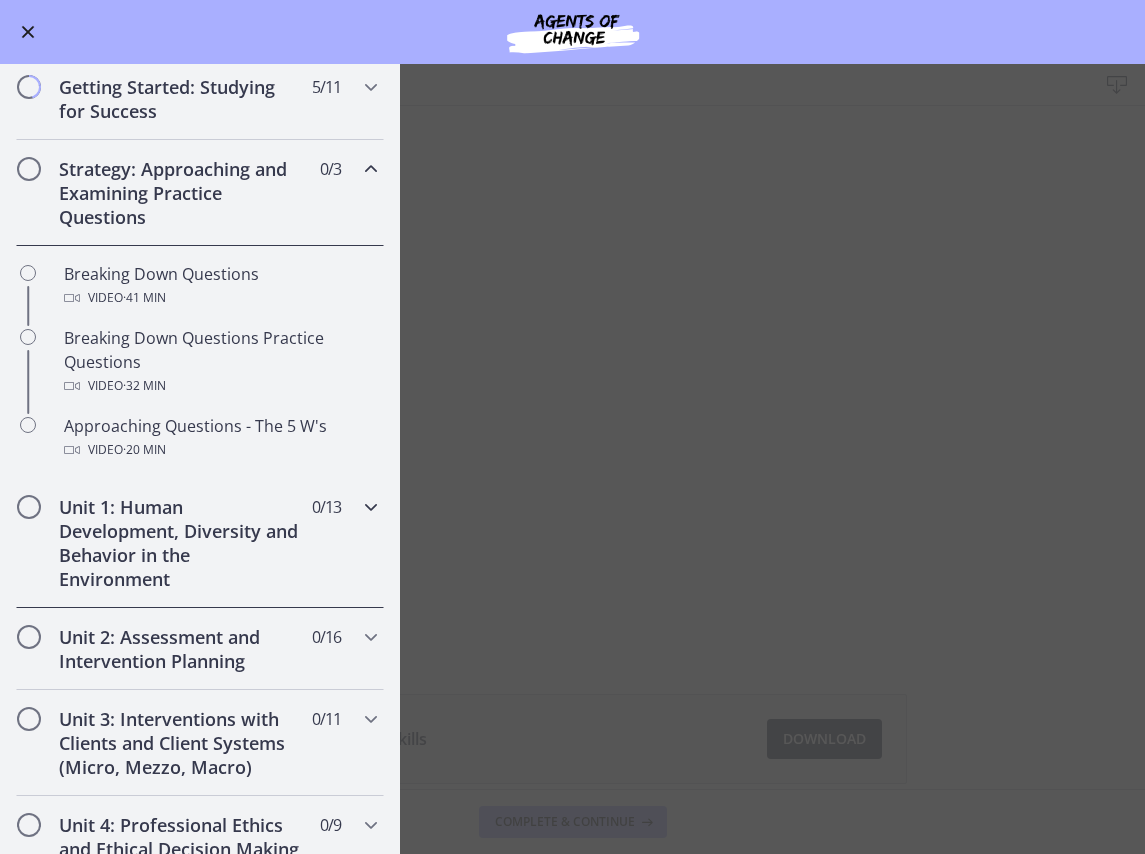 click at bounding box center [371, 507] 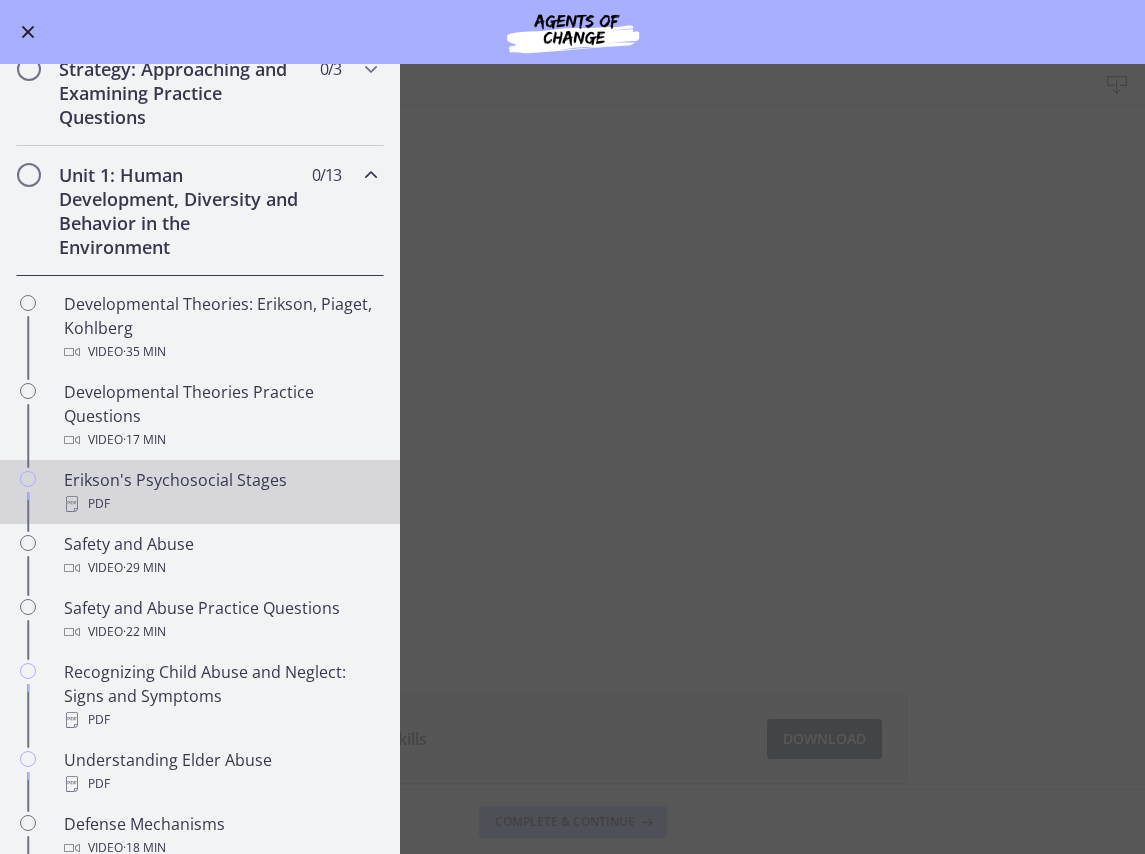 scroll, scrollTop: 235, scrollLeft: 0, axis: vertical 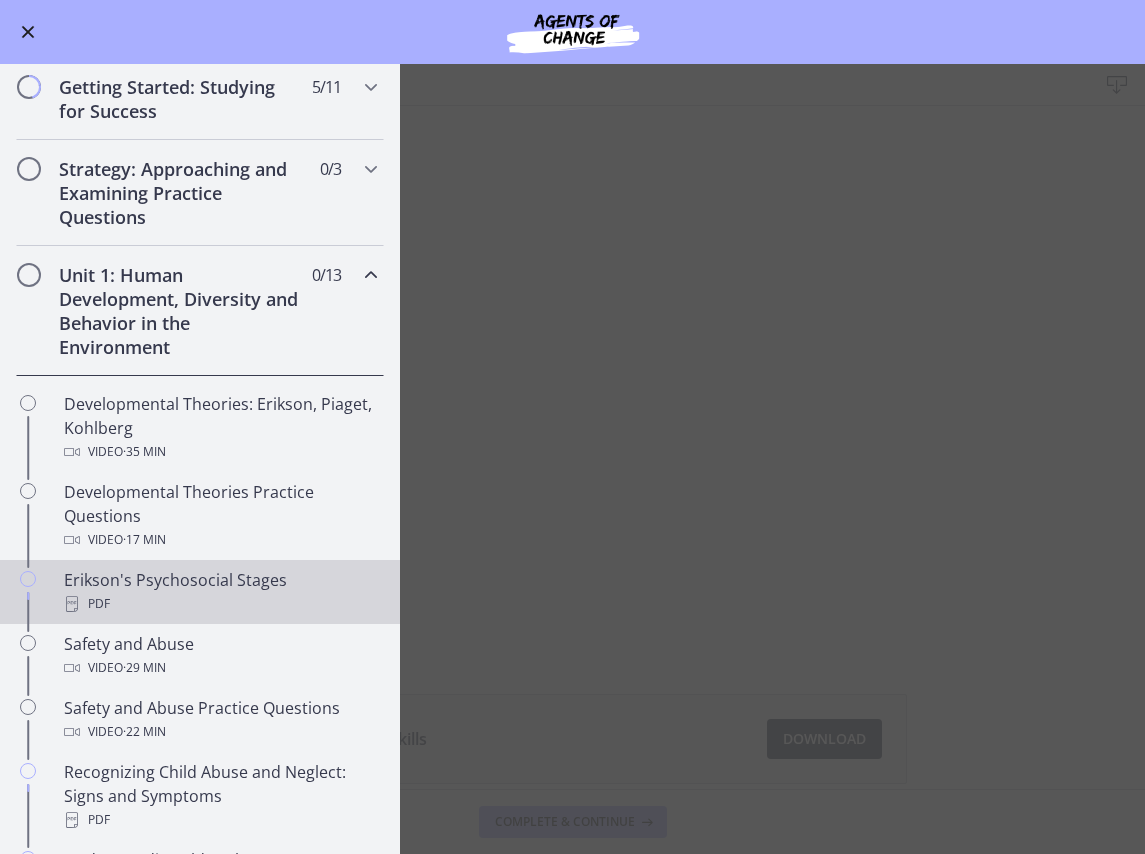 click on "PDF" at bounding box center [220, 604] 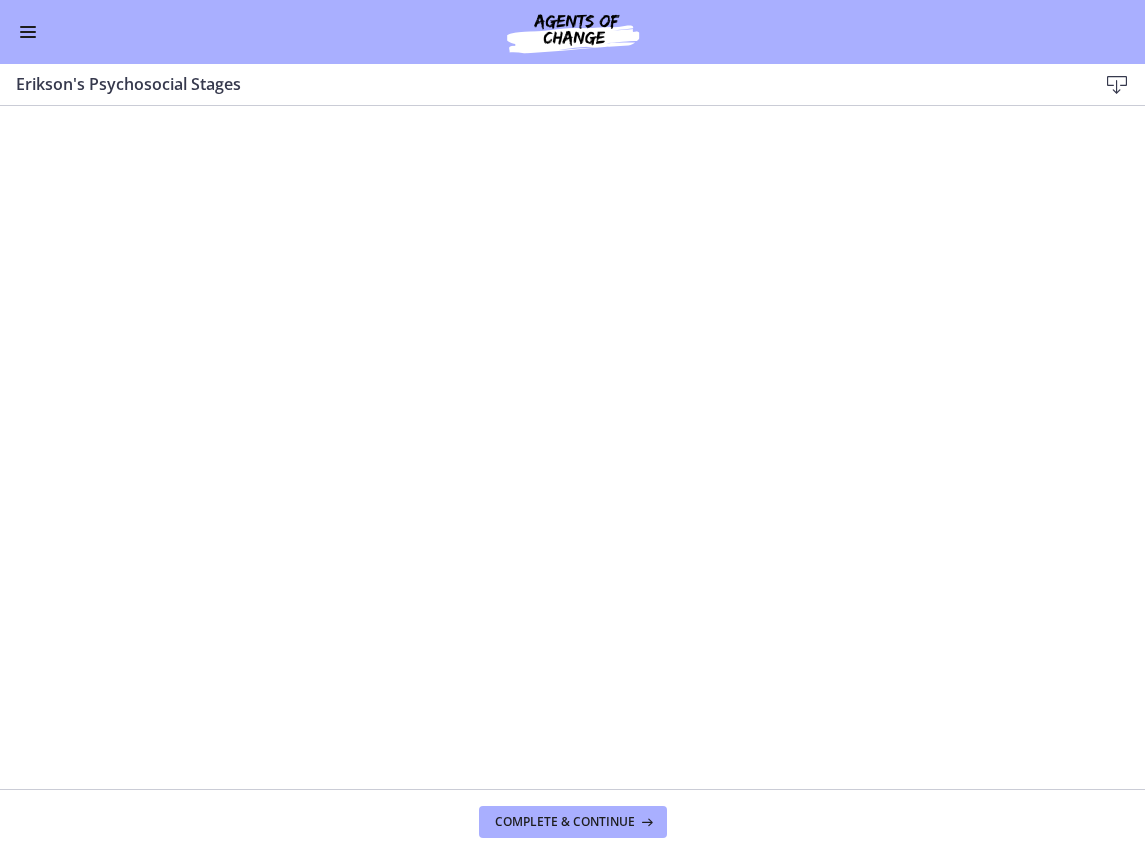 click at bounding box center (1117, 85) 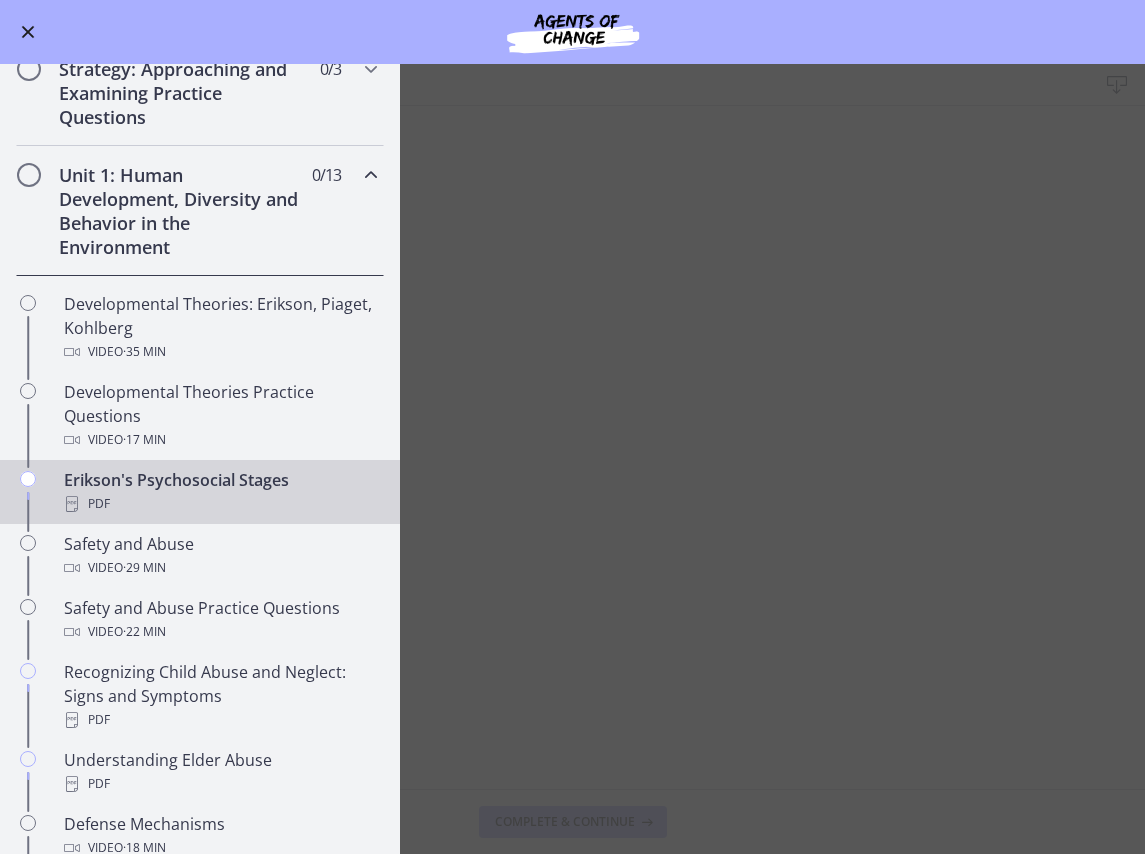 scroll, scrollTop: 435, scrollLeft: 0, axis: vertical 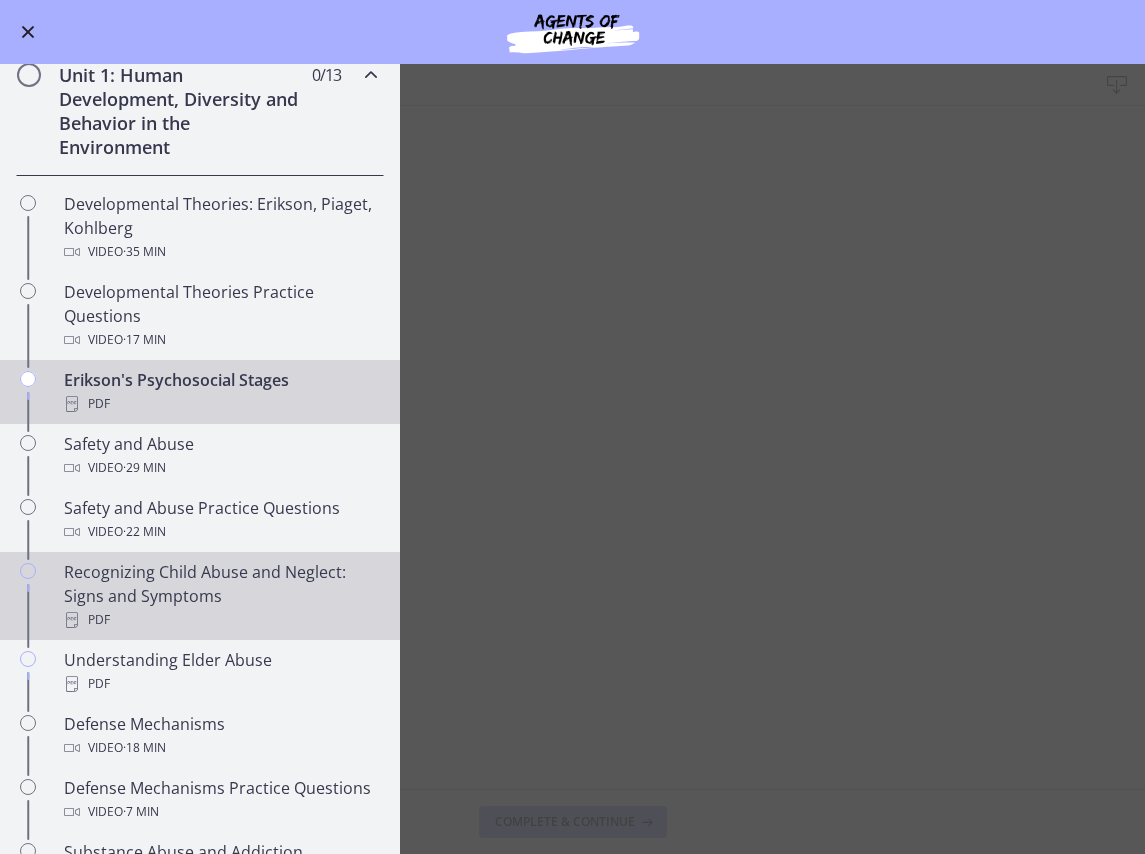 click on "Recognizing Child Abuse and Neglect: Signs and Symptoms
PDF" at bounding box center [220, 596] 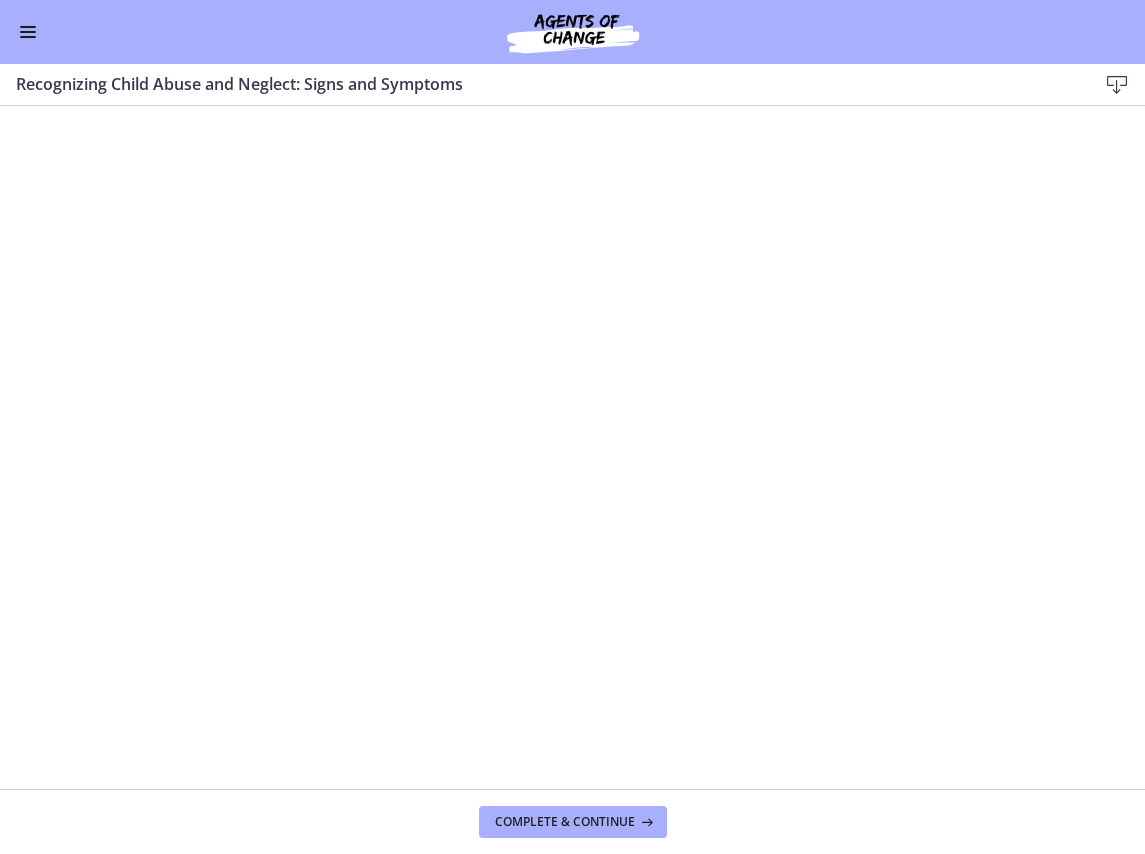 click at bounding box center (1117, 85) 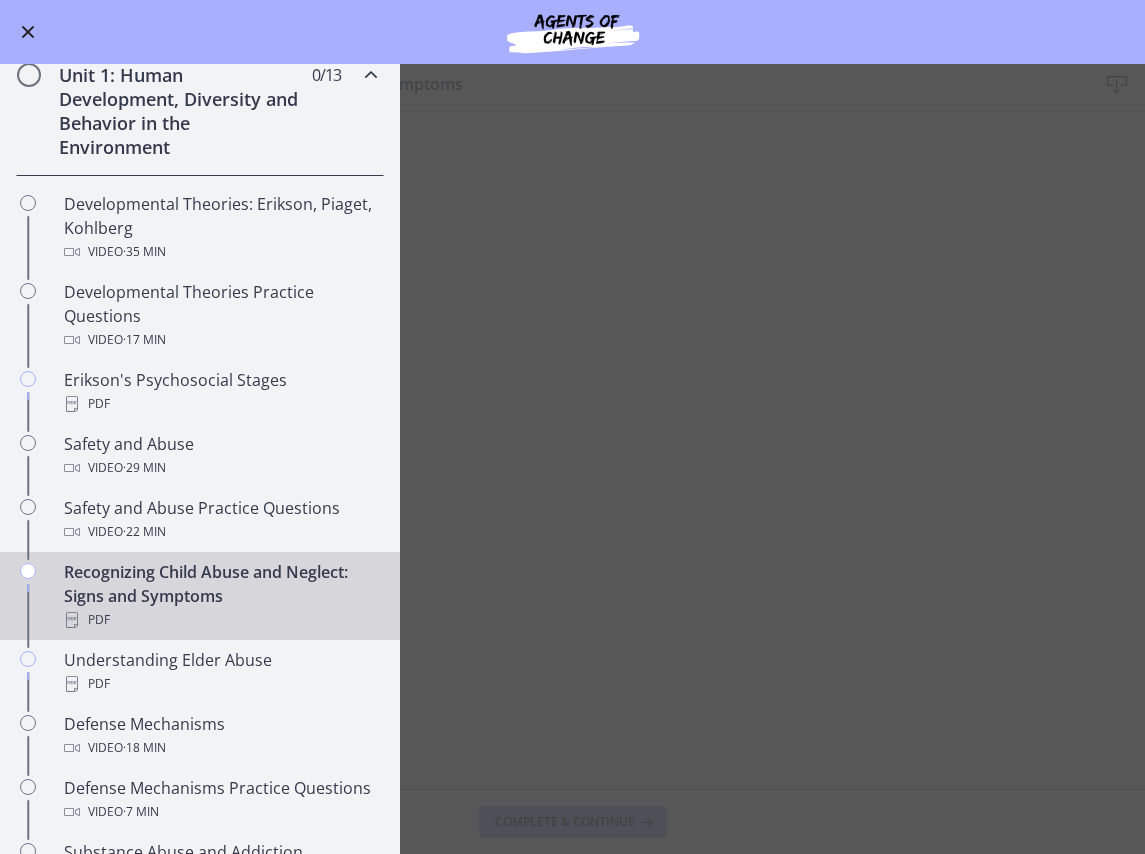 scroll, scrollTop: 635, scrollLeft: 0, axis: vertical 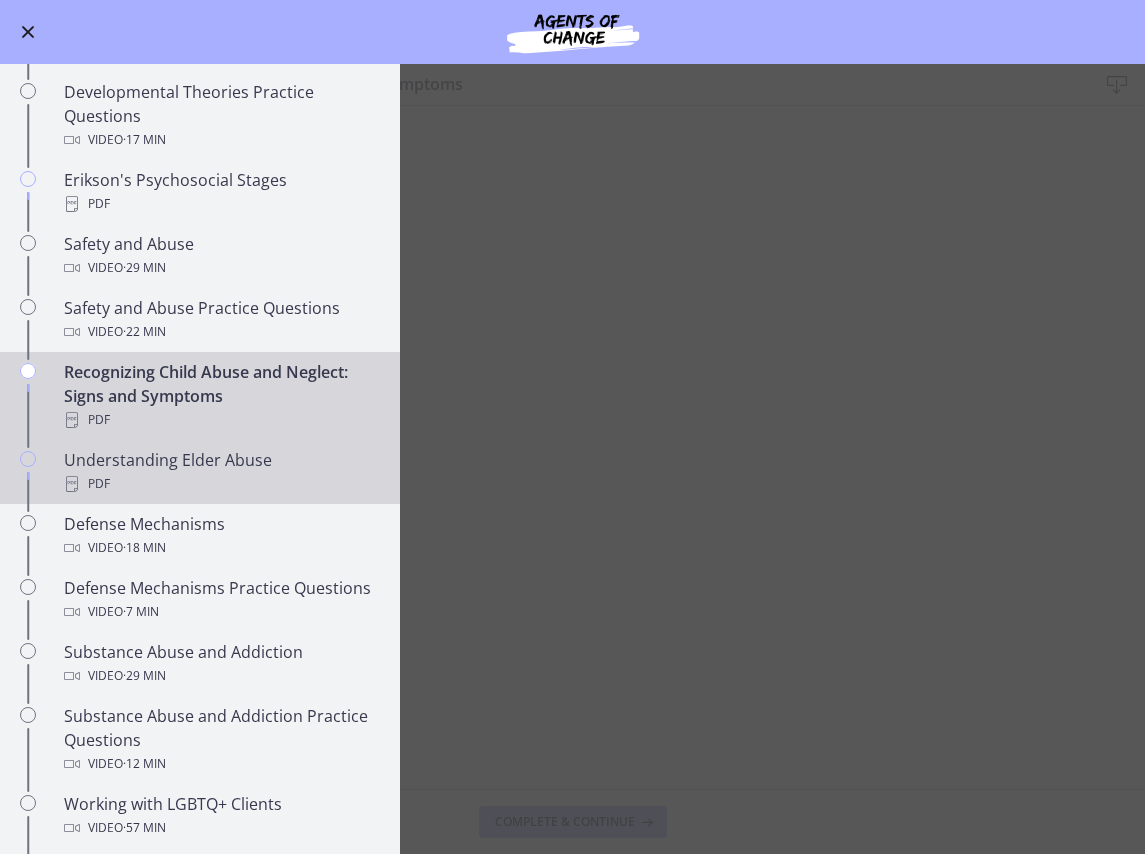click on "PDF" at bounding box center (220, 484) 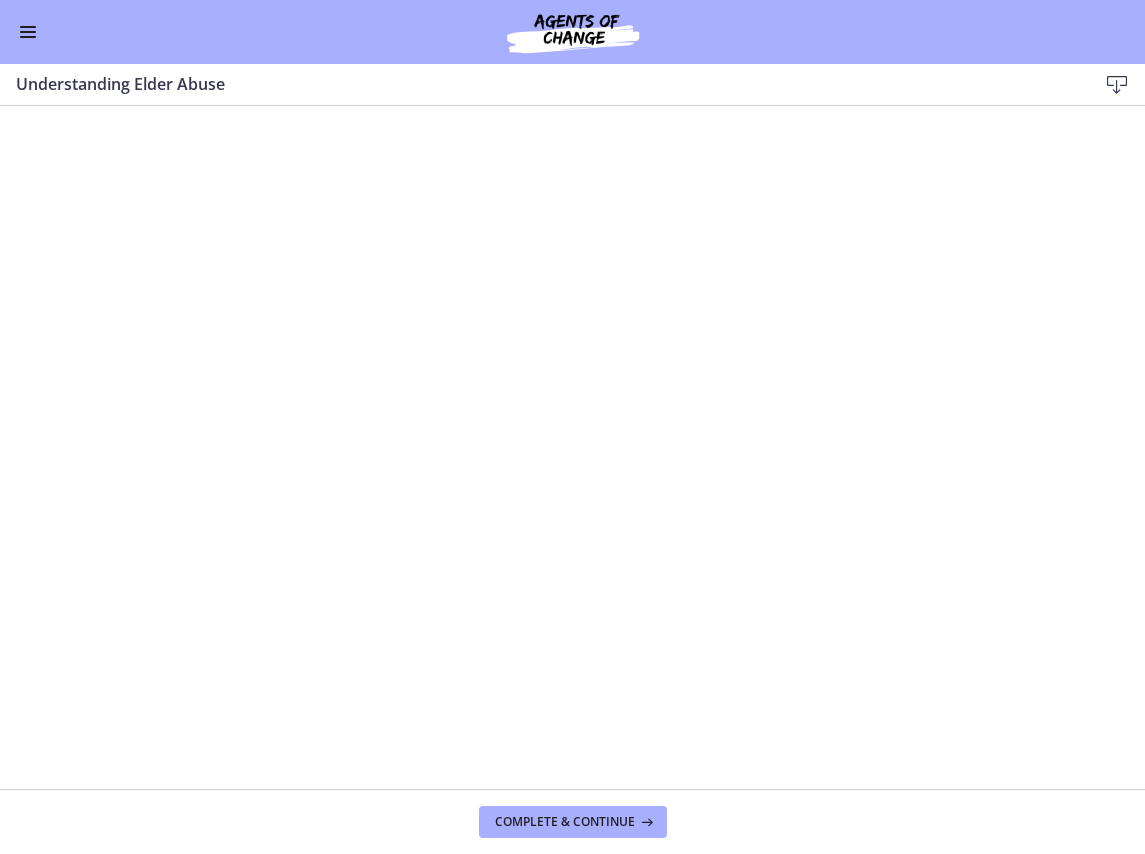 click at bounding box center [1117, 85] 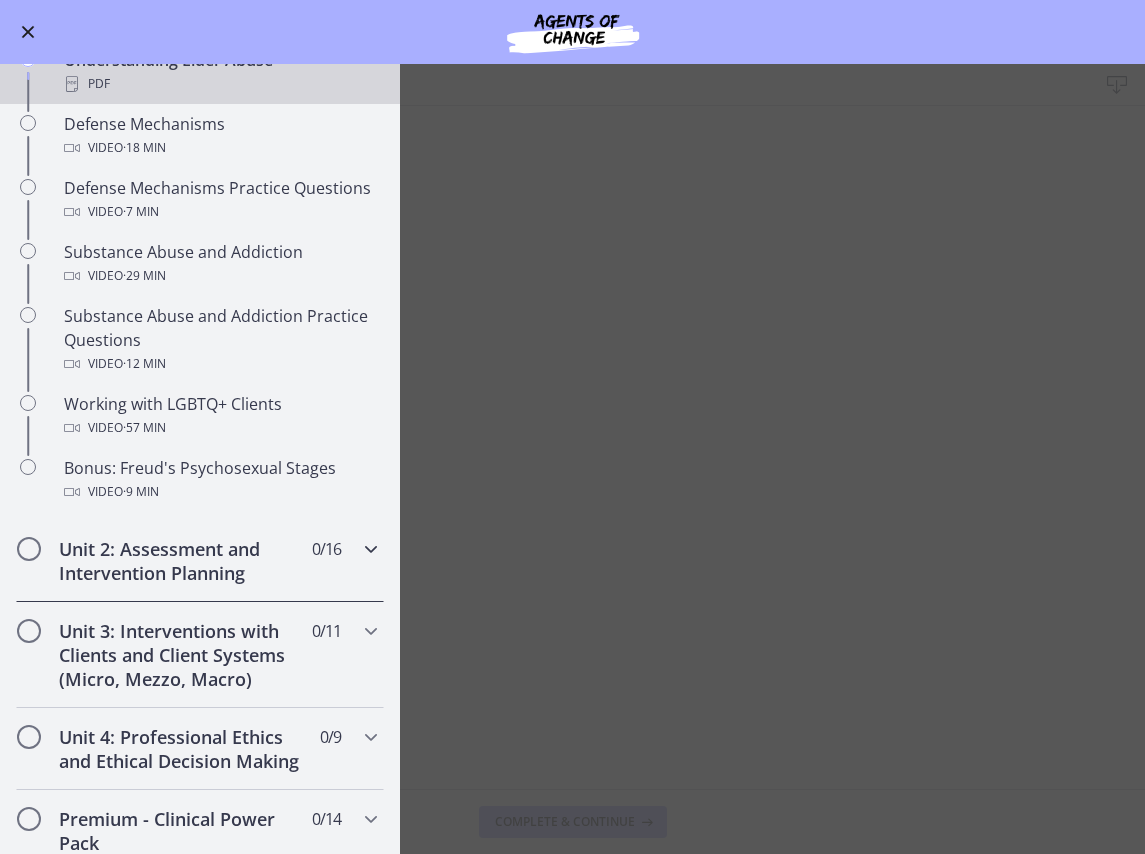 scroll, scrollTop: 1135, scrollLeft: 0, axis: vertical 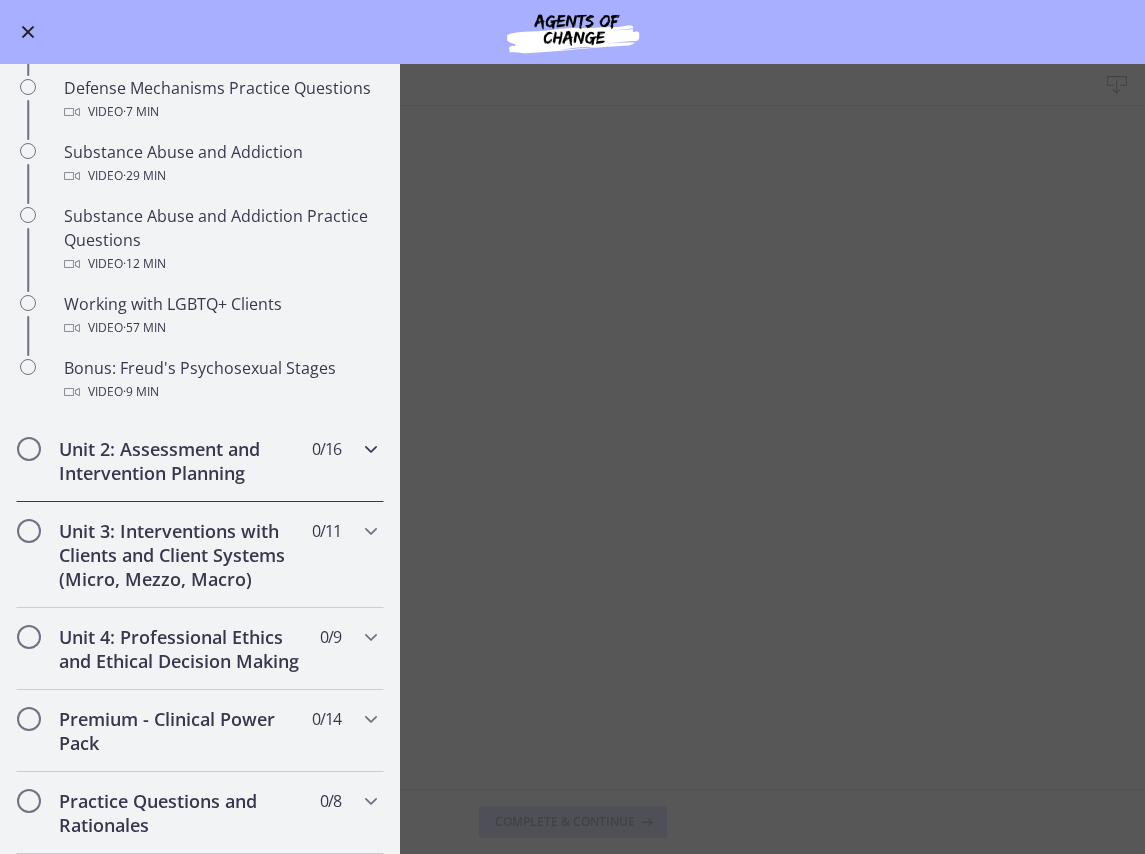 click at bounding box center (371, 449) 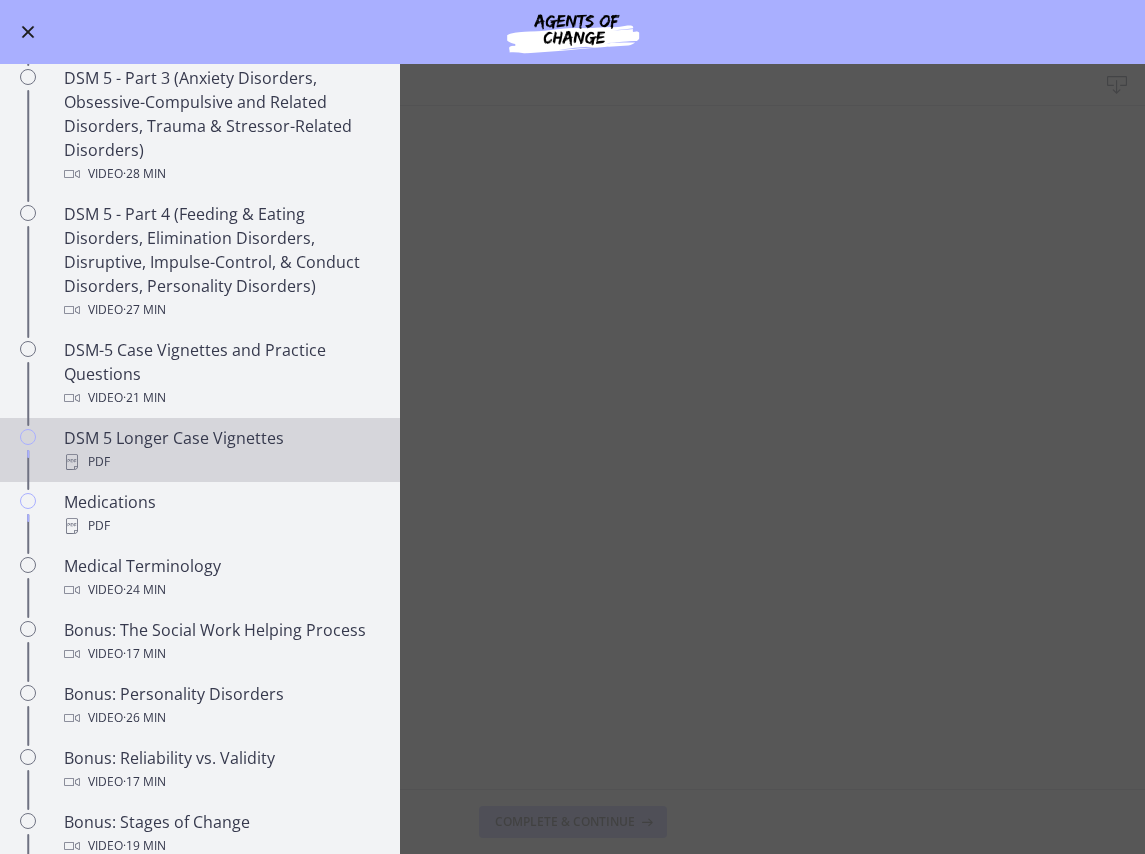 scroll, scrollTop: 1135, scrollLeft: 0, axis: vertical 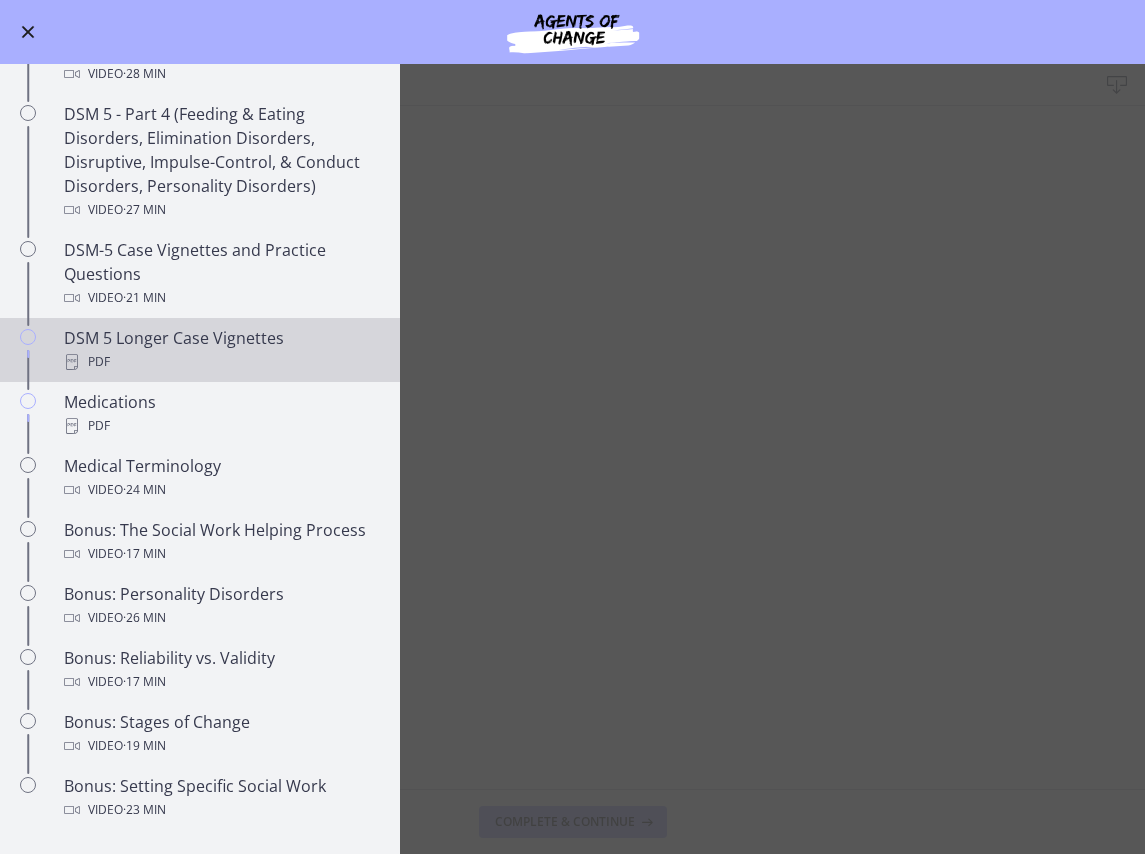 click on "DSM 5 Longer Case Vignettes
PDF" at bounding box center (220, 350) 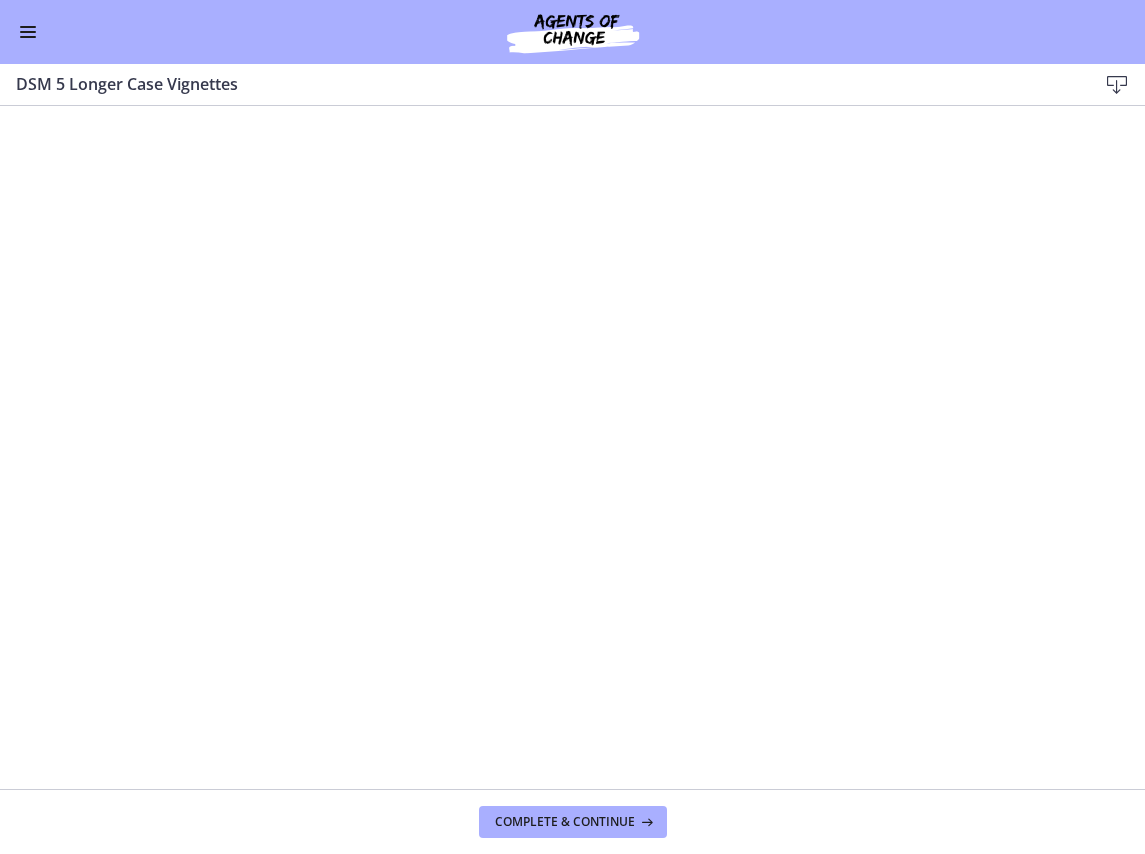 click at bounding box center [1117, 85] 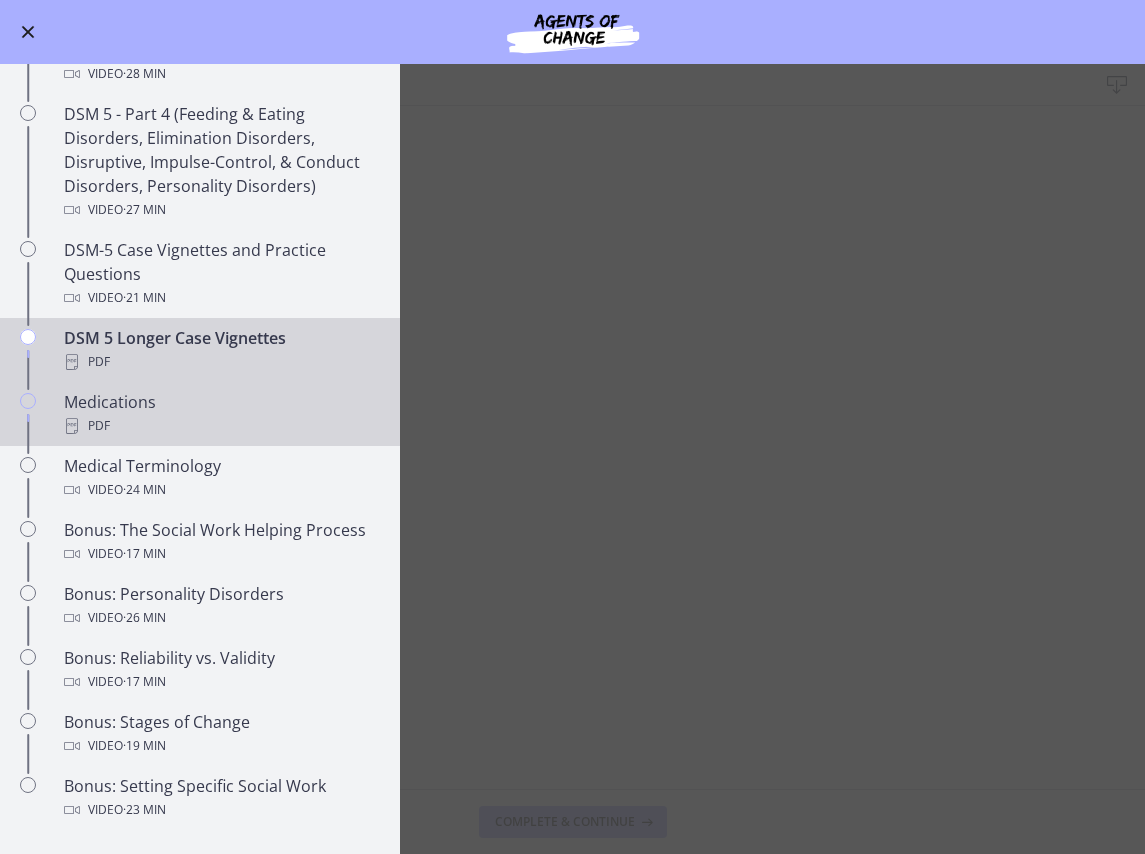 click on "PDF" at bounding box center [220, 426] 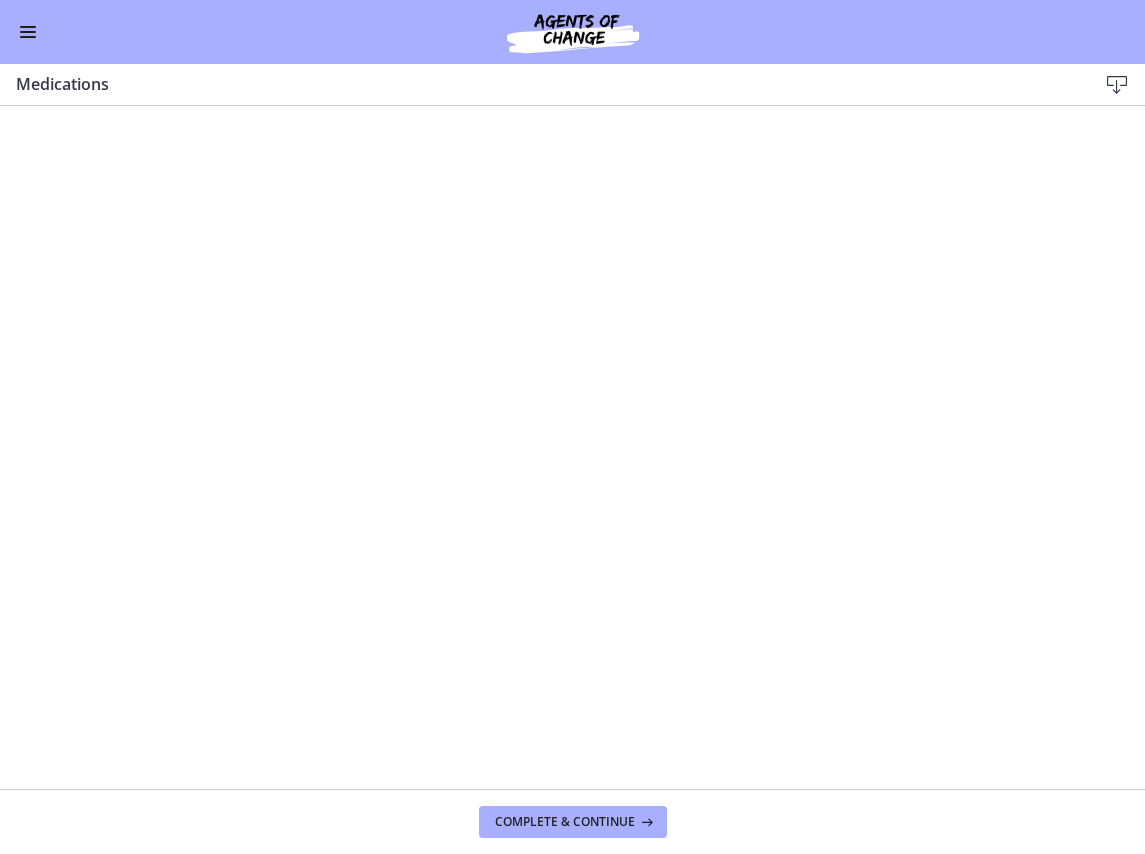 click at bounding box center (28, 32) 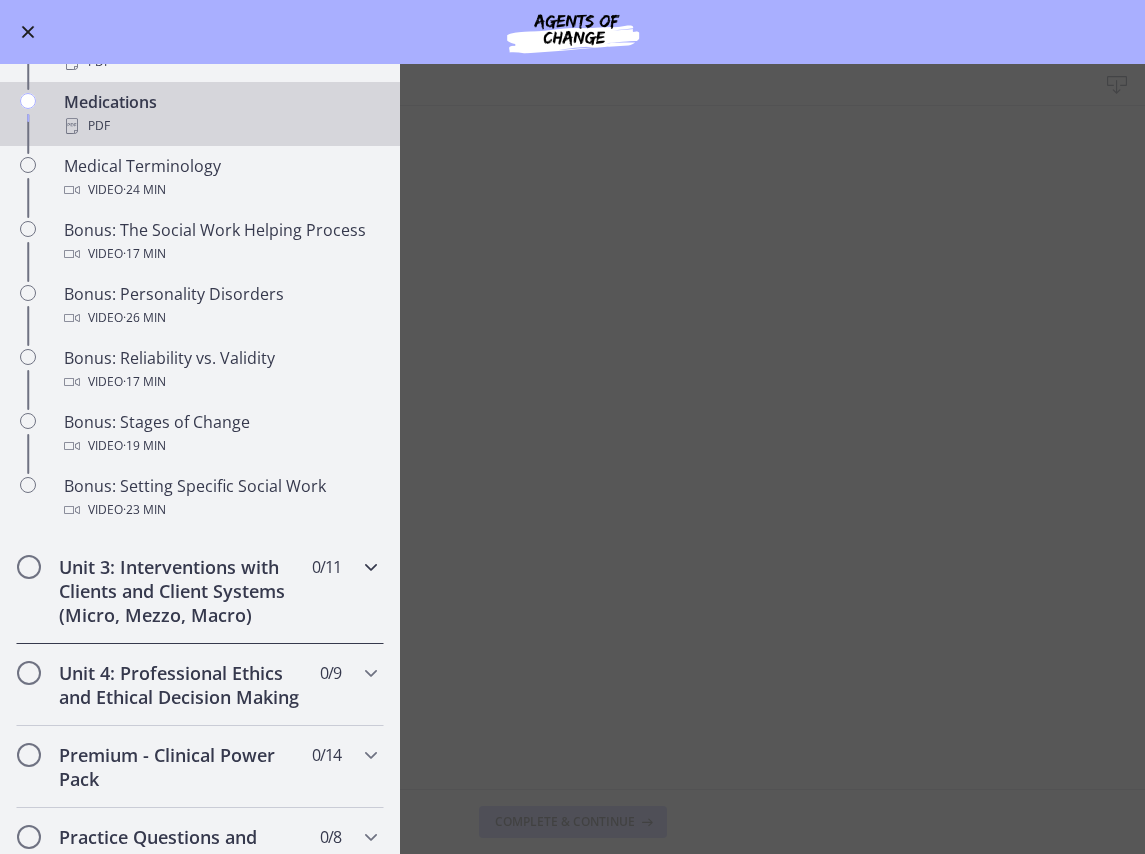 scroll, scrollTop: 1535, scrollLeft: 0, axis: vertical 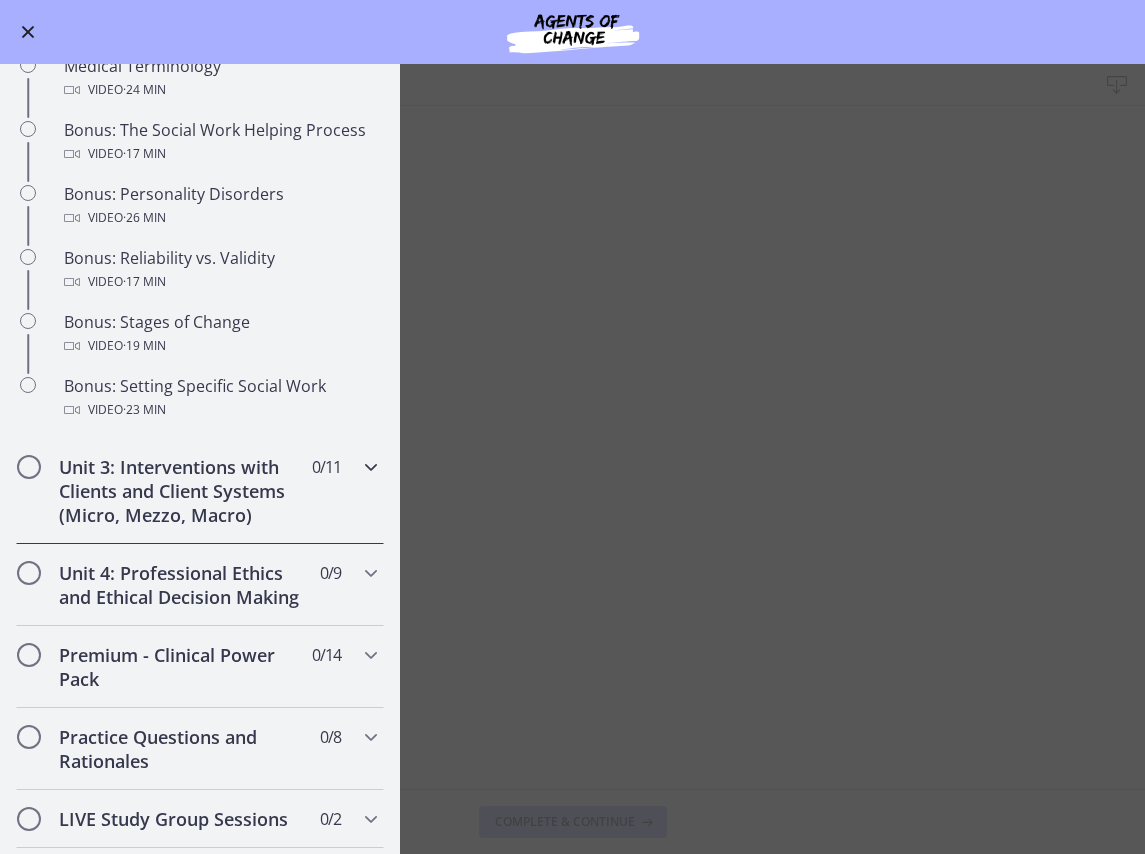 click at bounding box center [371, 467] 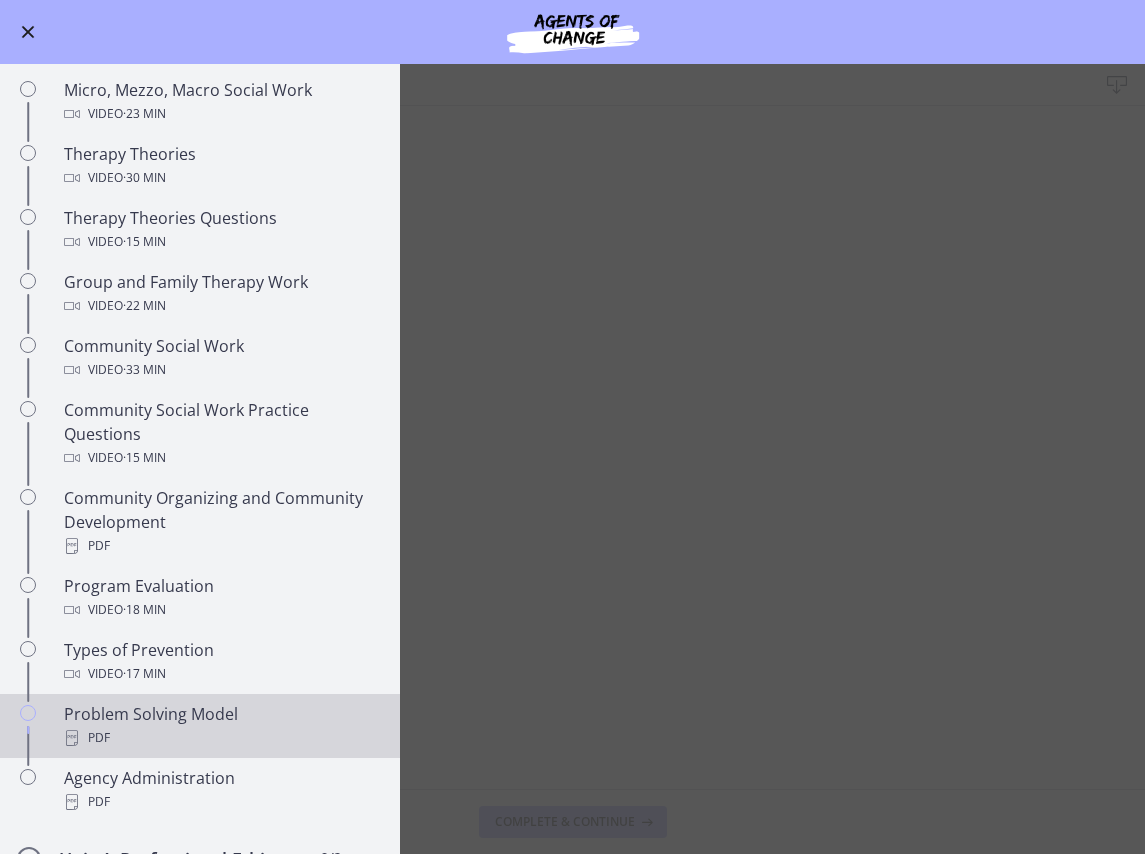 scroll, scrollTop: 937, scrollLeft: 0, axis: vertical 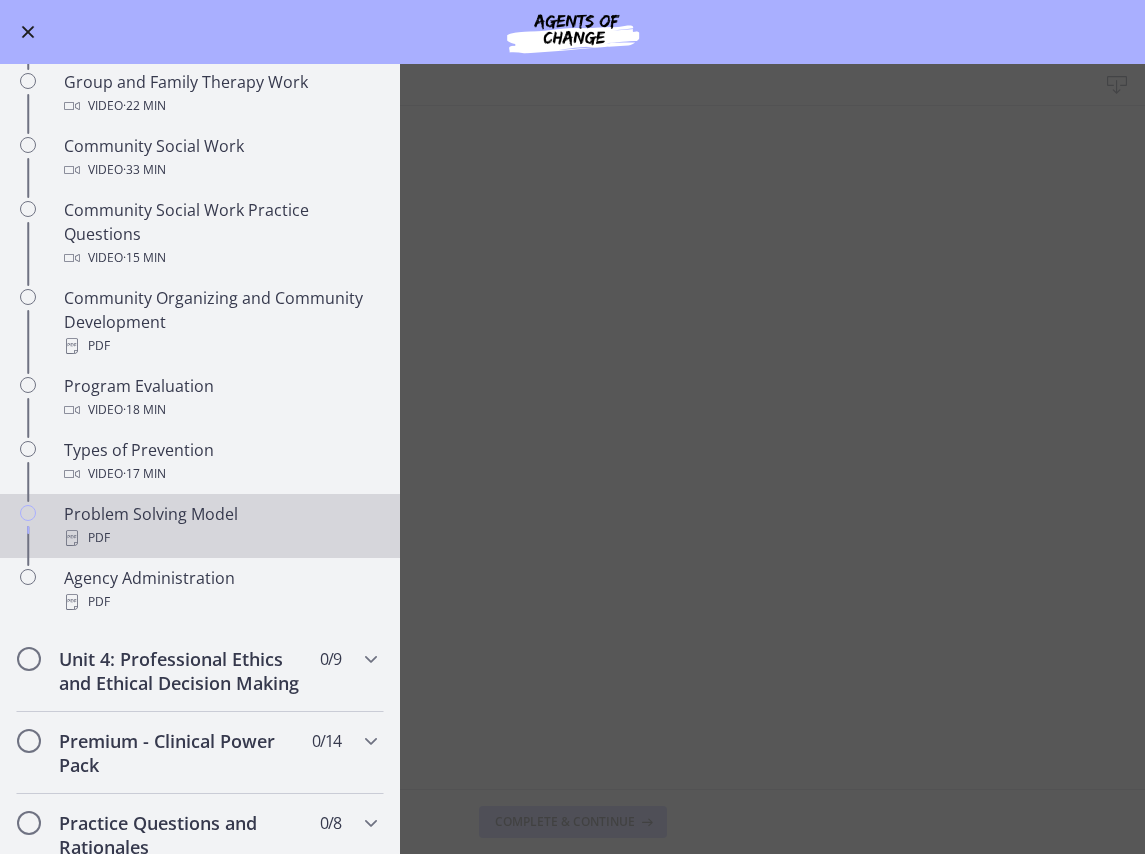 click on "PDF" at bounding box center (220, 538) 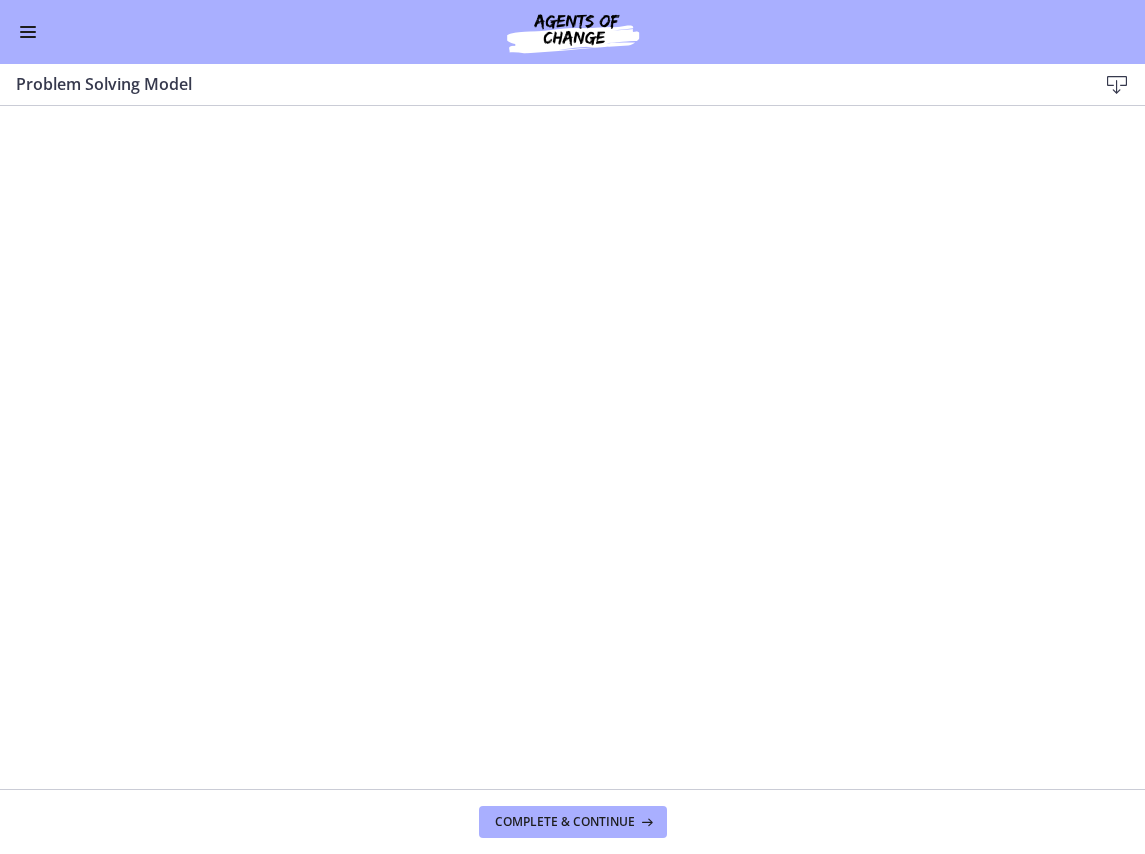 click at bounding box center (1117, 85) 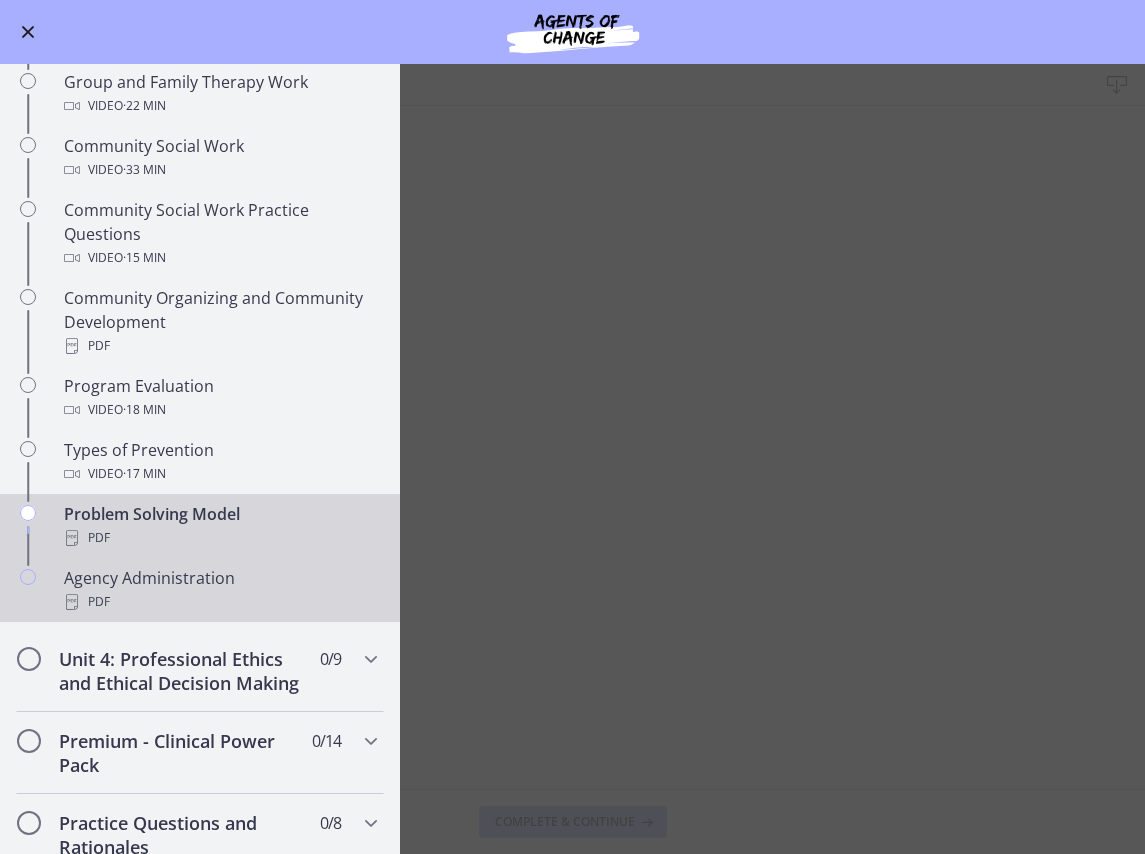 click on "PDF" at bounding box center [220, 602] 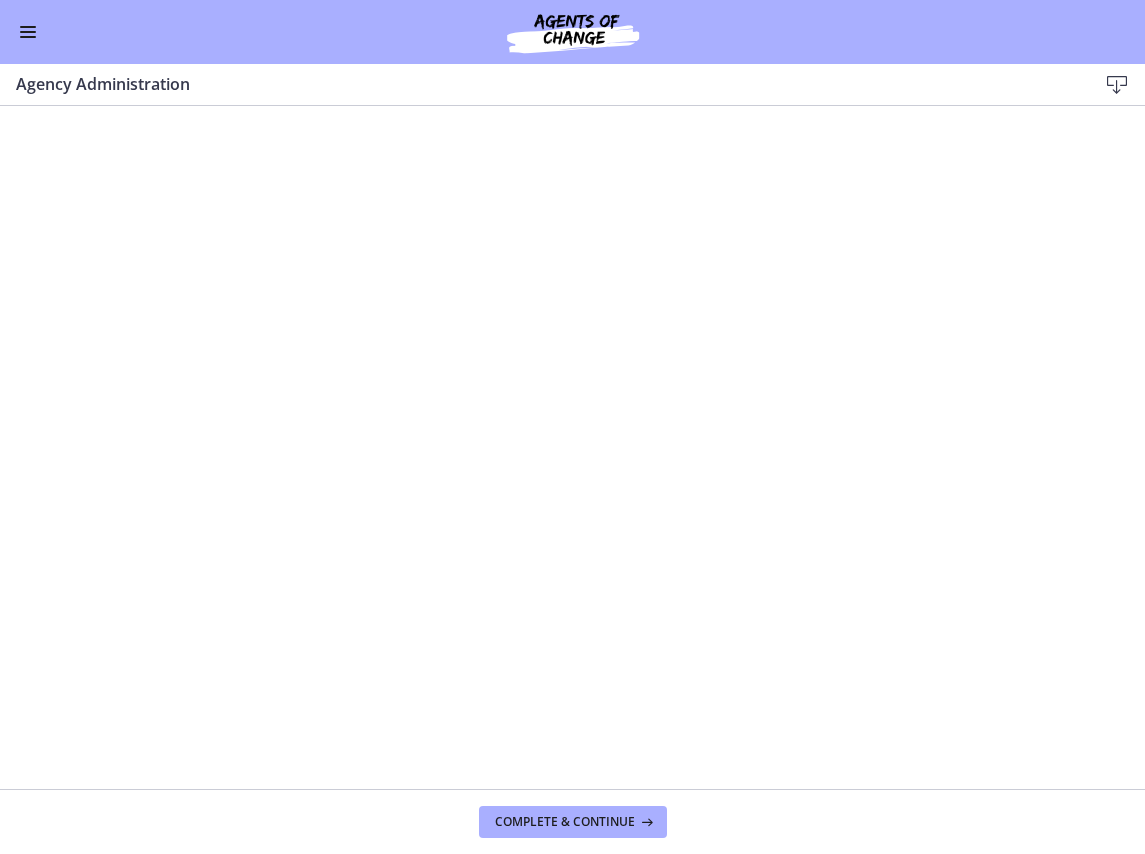 click at bounding box center (1117, 85) 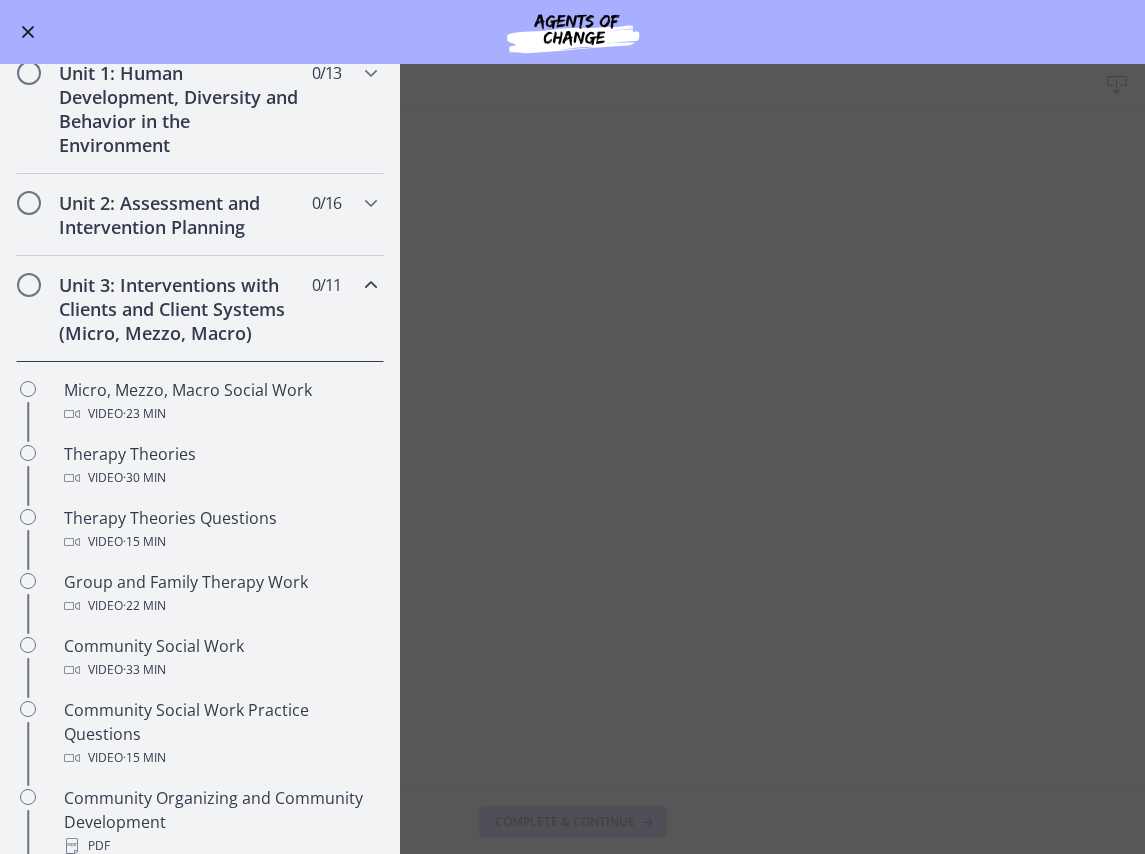 scroll, scrollTop: 337, scrollLeft: 0, axis: vertical 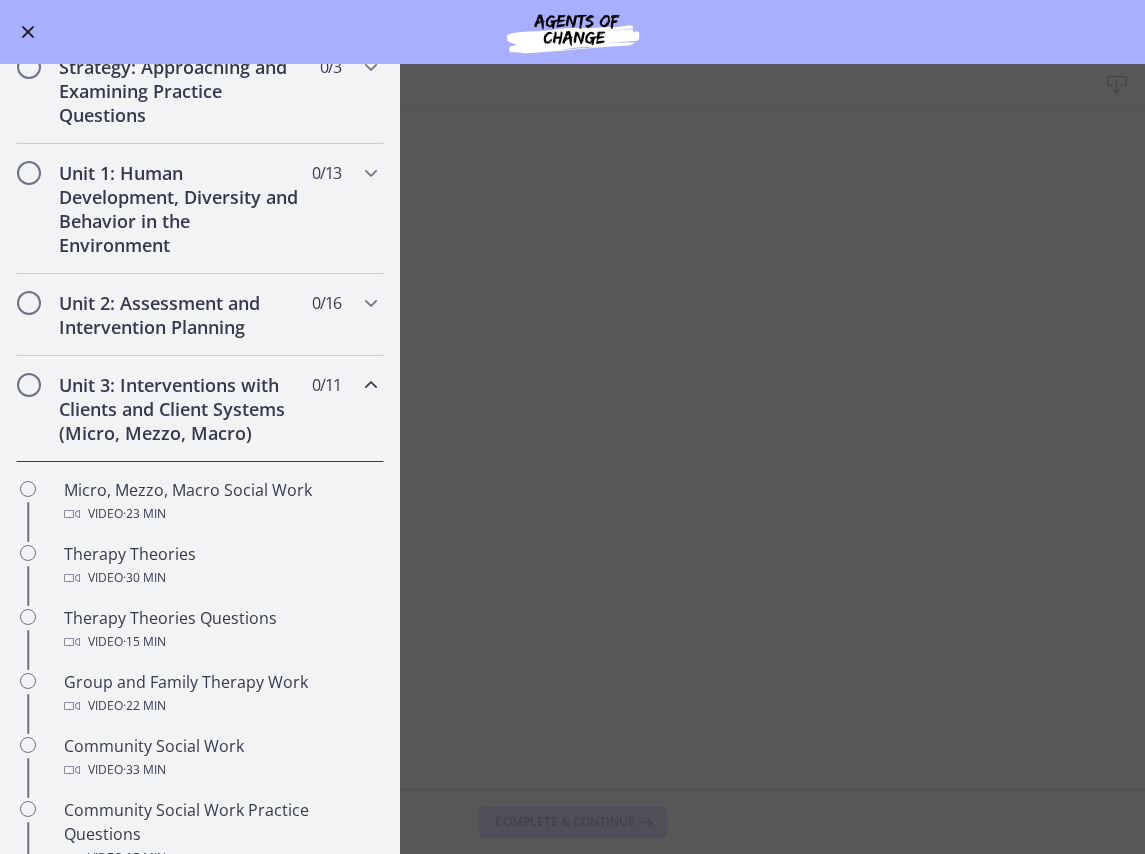 click at bounding box center [371, 385] 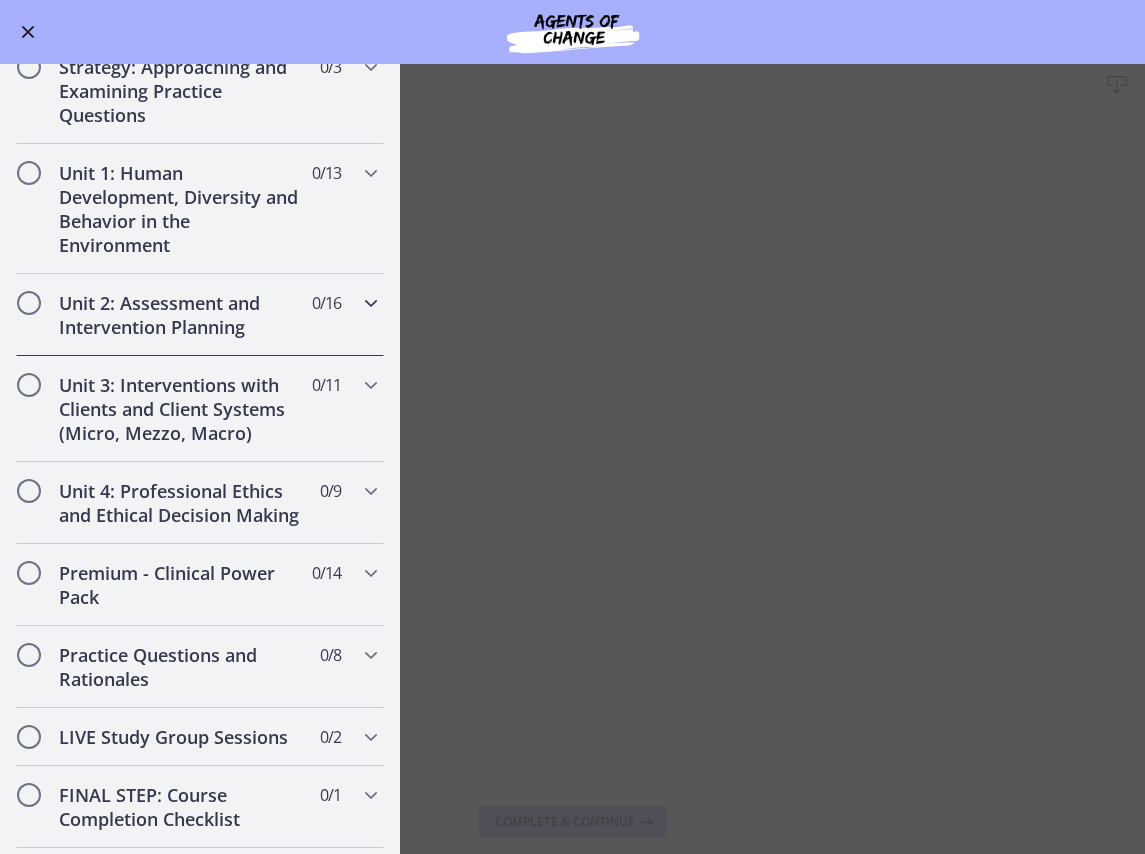click at bounding box center [371, 303] 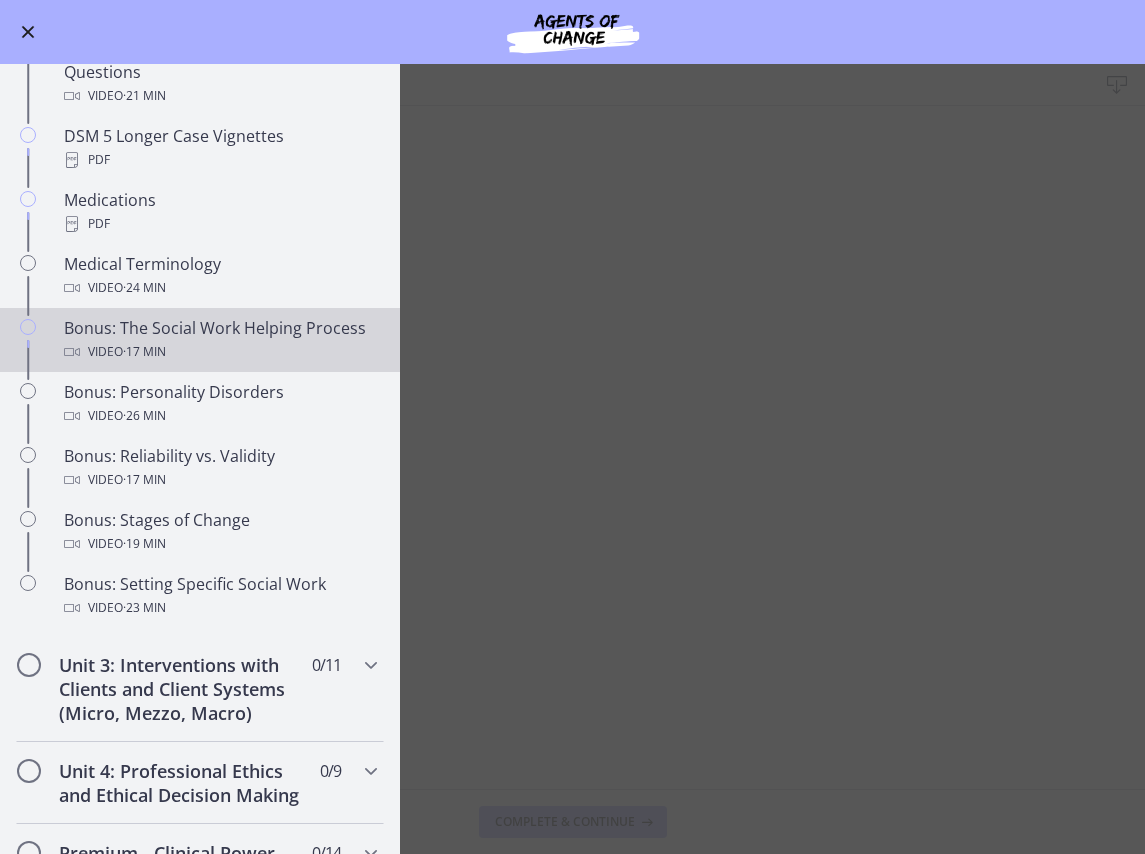 scroll, scrollTop: 1437, scrollLeft: 0, axis: vertical 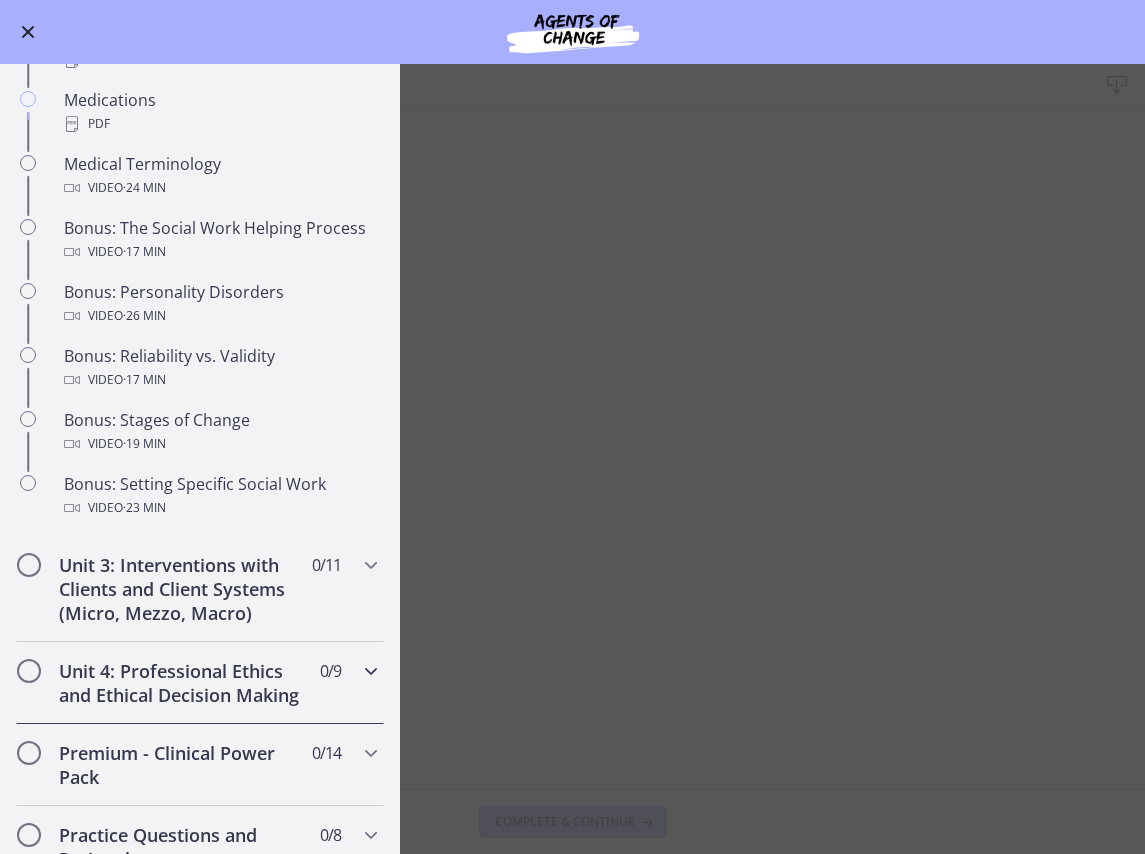 click at bounding box center (371, 671) 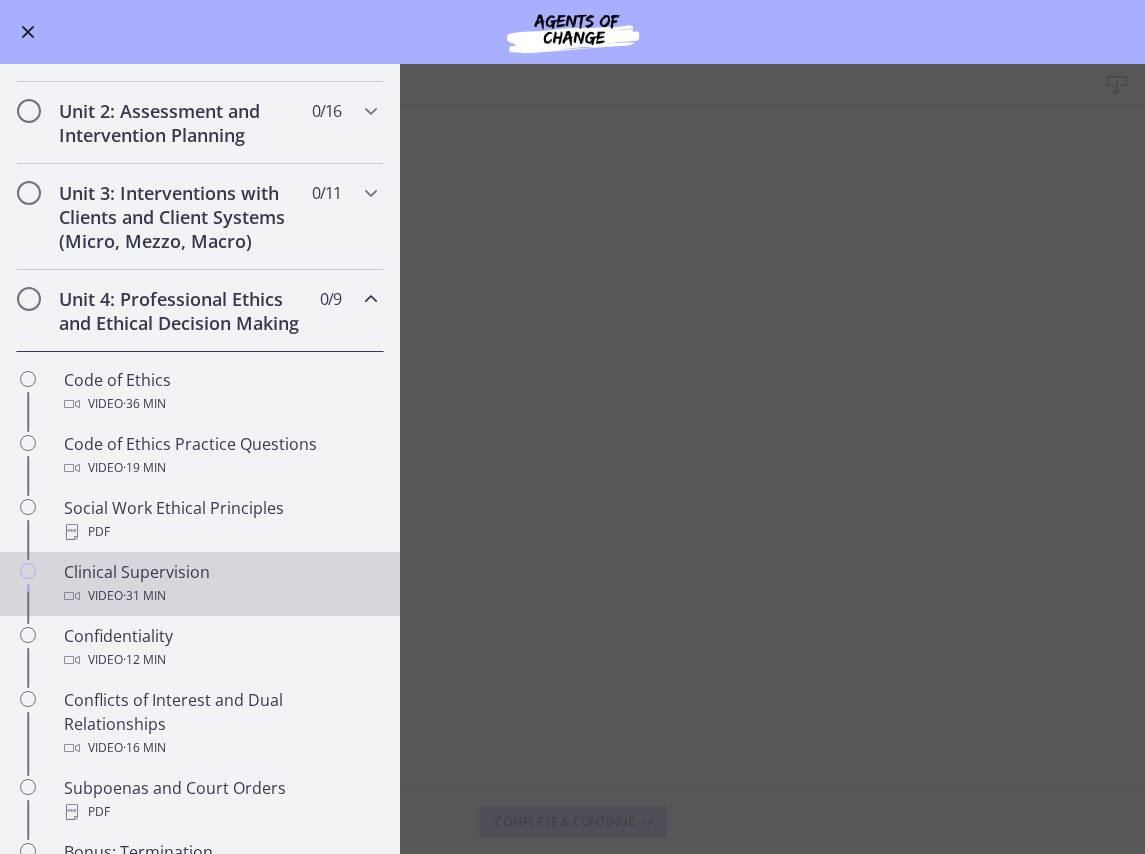 scroll, scrollTop: 629, scrollLeft: 0, axis: vertical 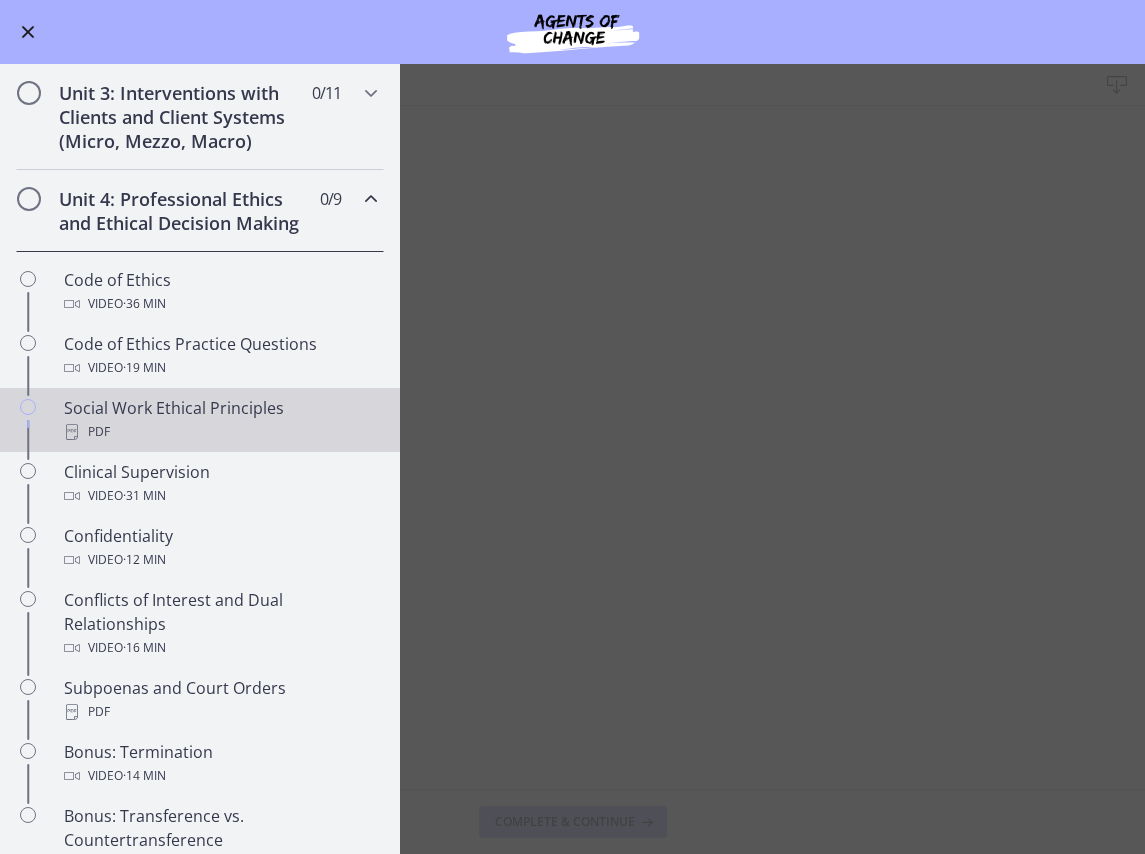 click on "Social Work Ethical Principles
PDF" at bounding box center (220, 420) 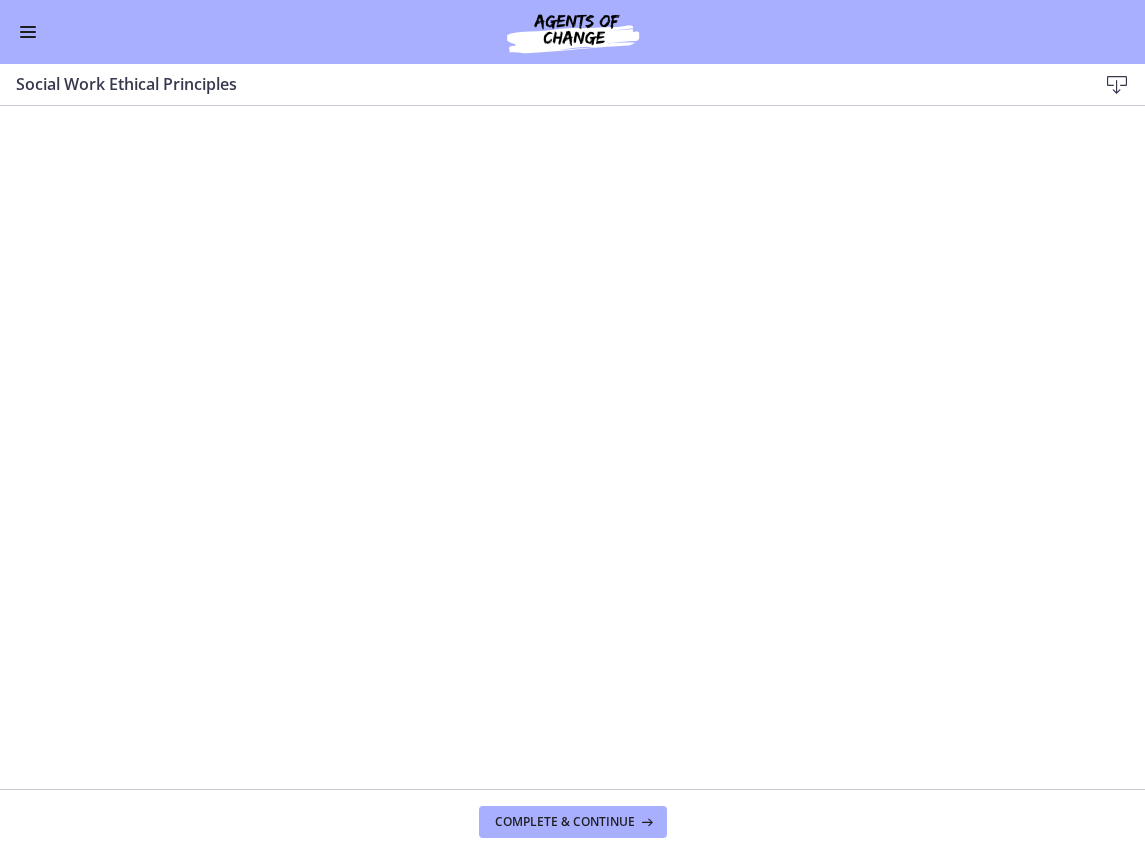 click at bounding box center (1117, 85) 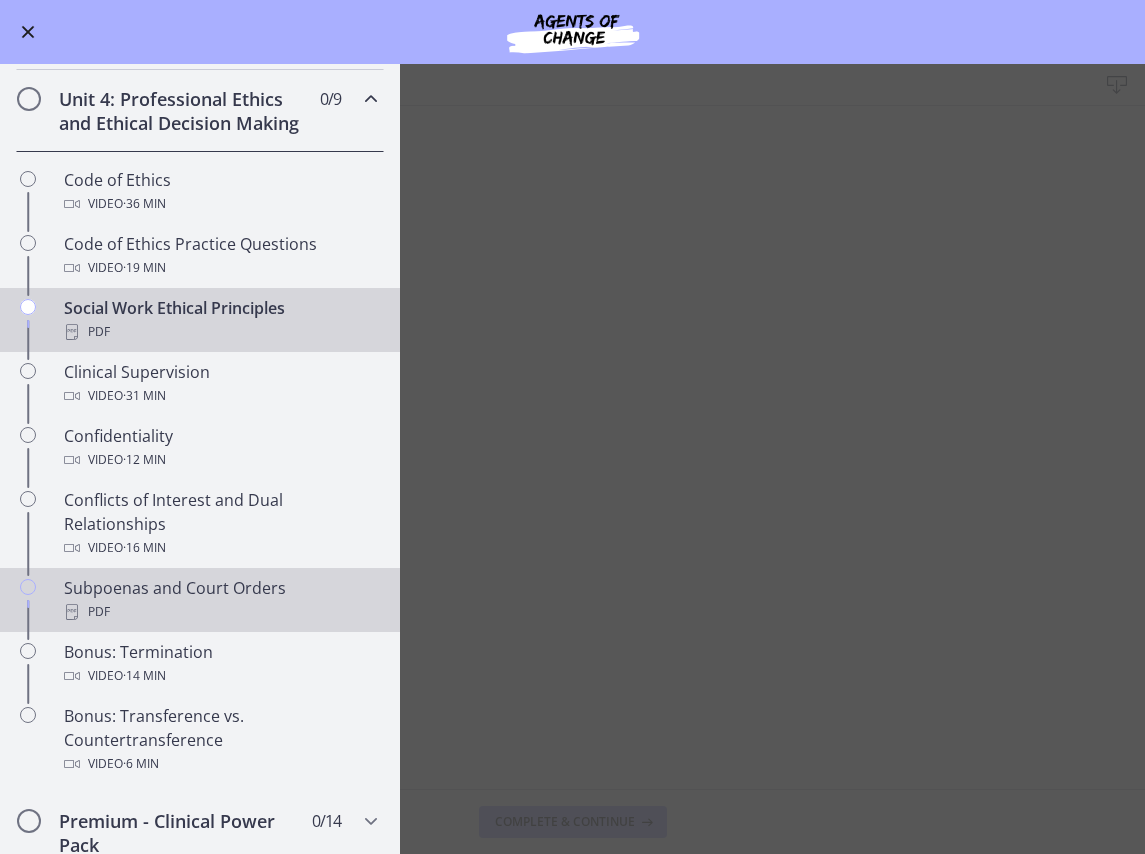 scroll, scrollTop: 829, scrollLeft: 0, axis: vertical 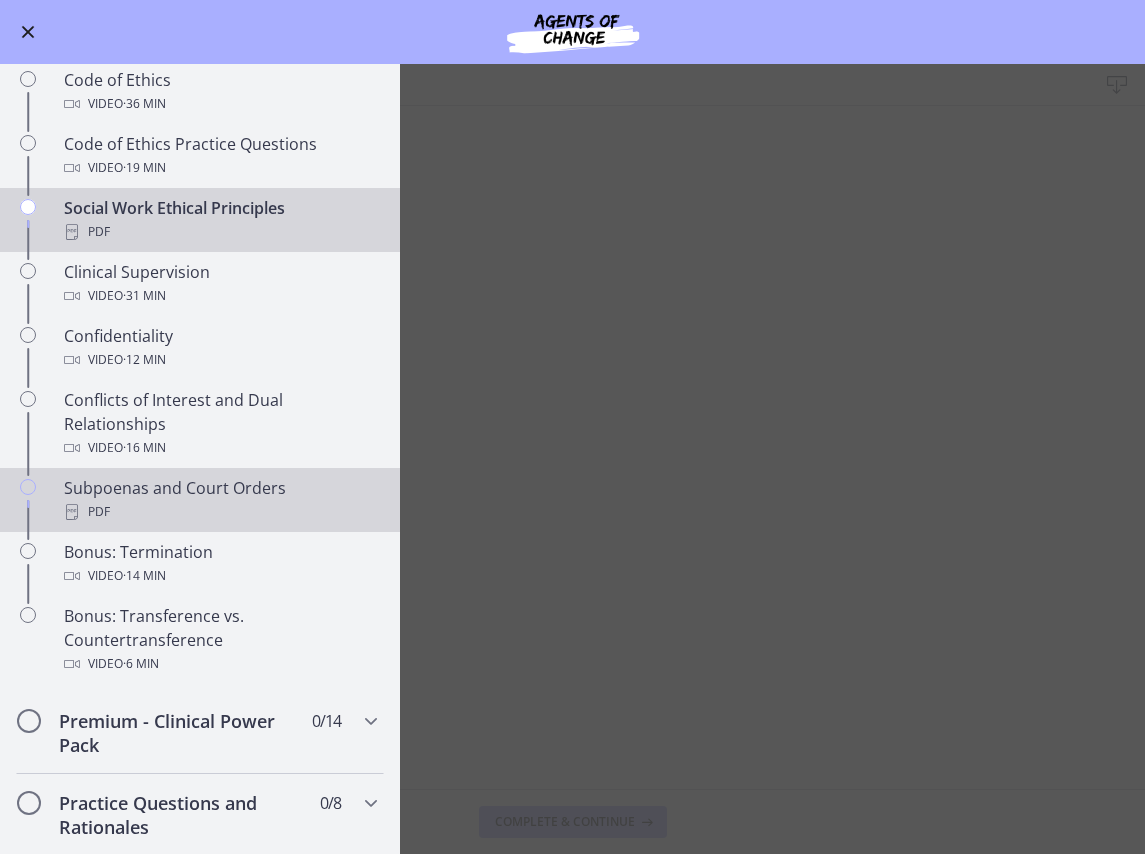 click on "PDF" at bounding box center [220, 512] 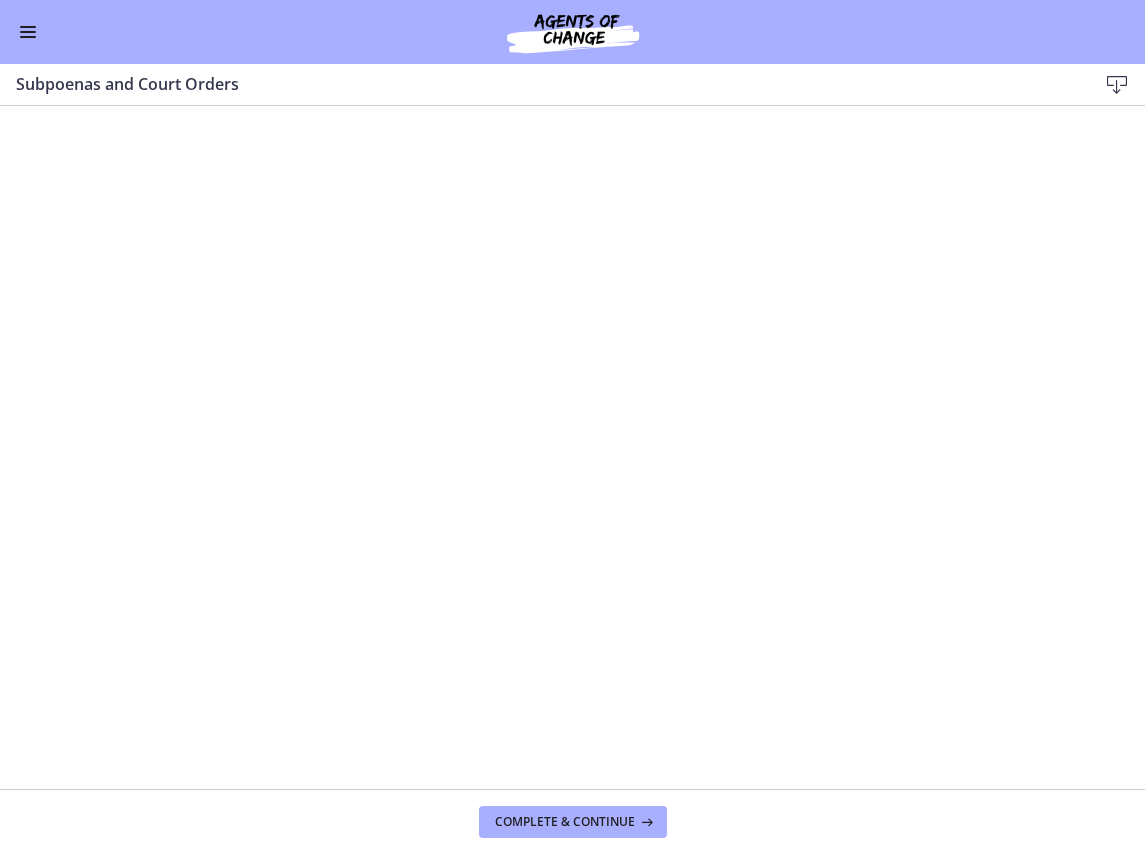 click at bounding box center (1117, 85) 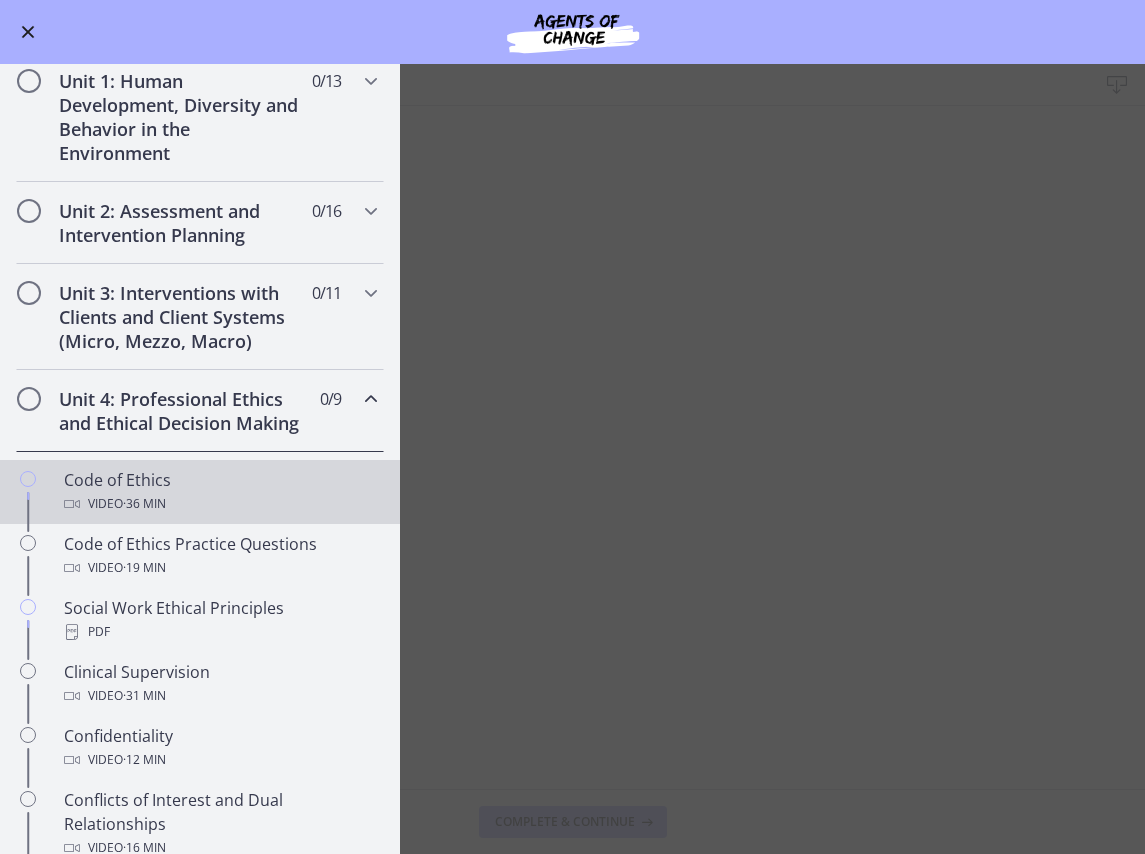 scroll, scrollTop: 329, scrollLeft: 0, axis: vertical 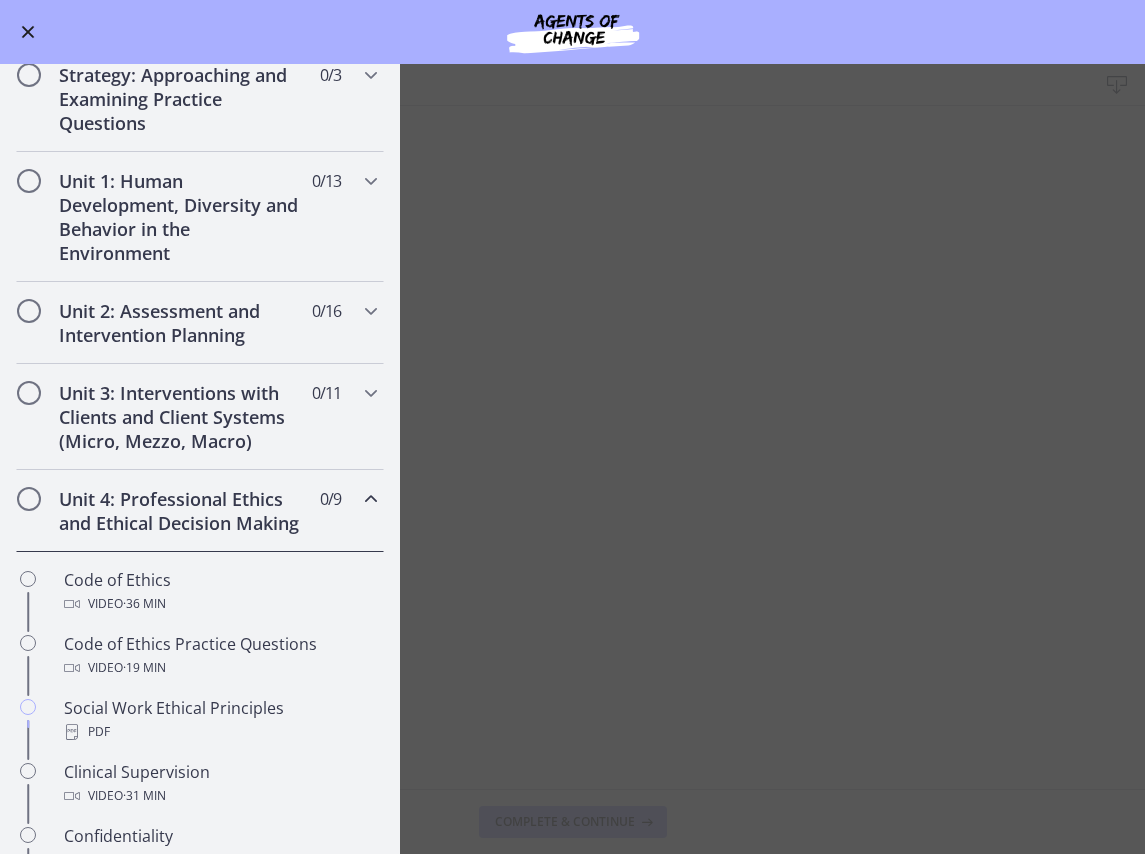 click on "Unit 4: Professional Ethics and Ethical Decision Making" at bounding box center (181, 511) 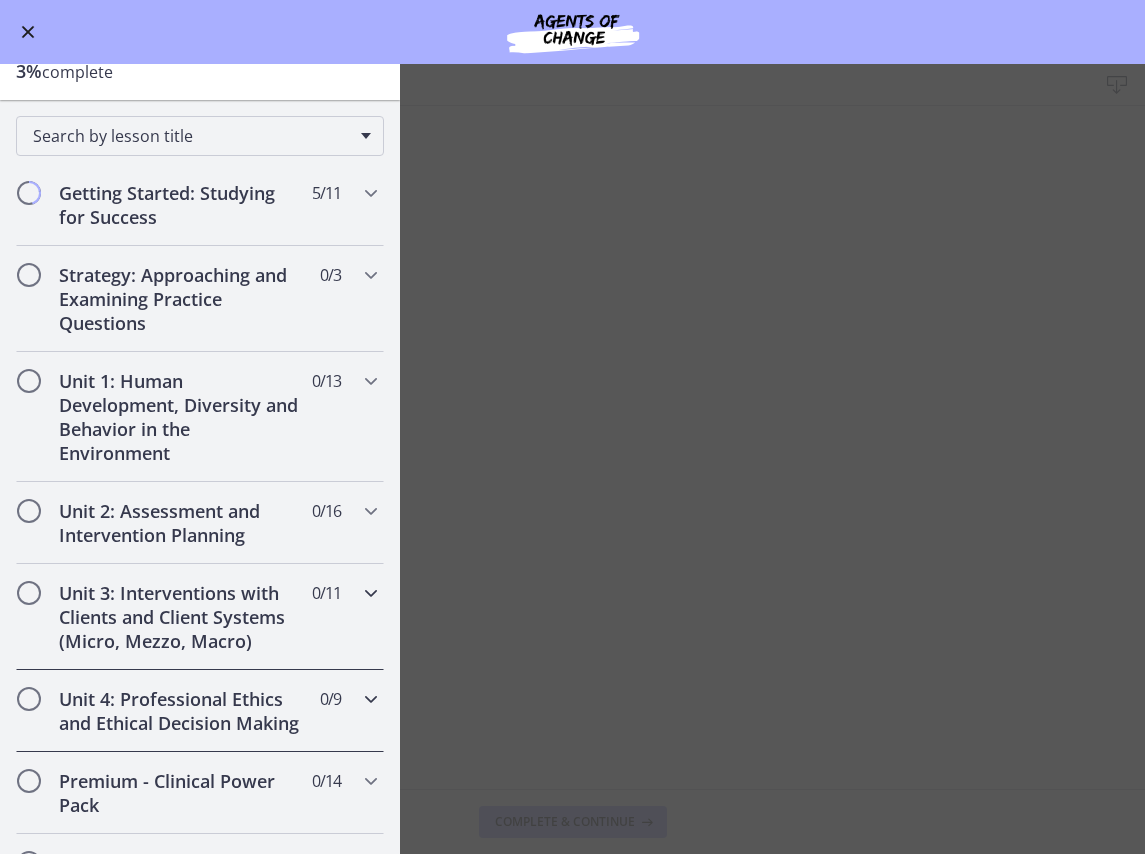 scroll, scrollTop: 0, scrollLeft: 0, axis: both 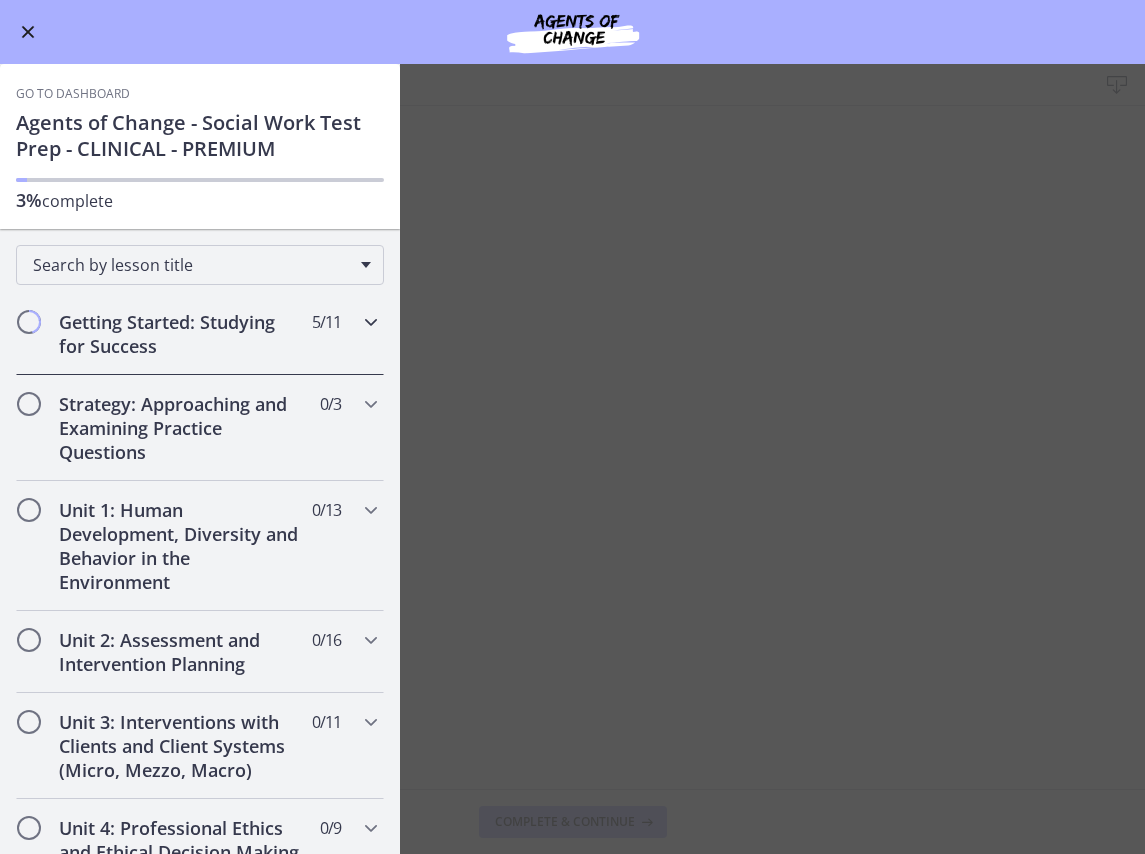 click on "Getting Started: Studying for Success" at bounding box center (181, 334) 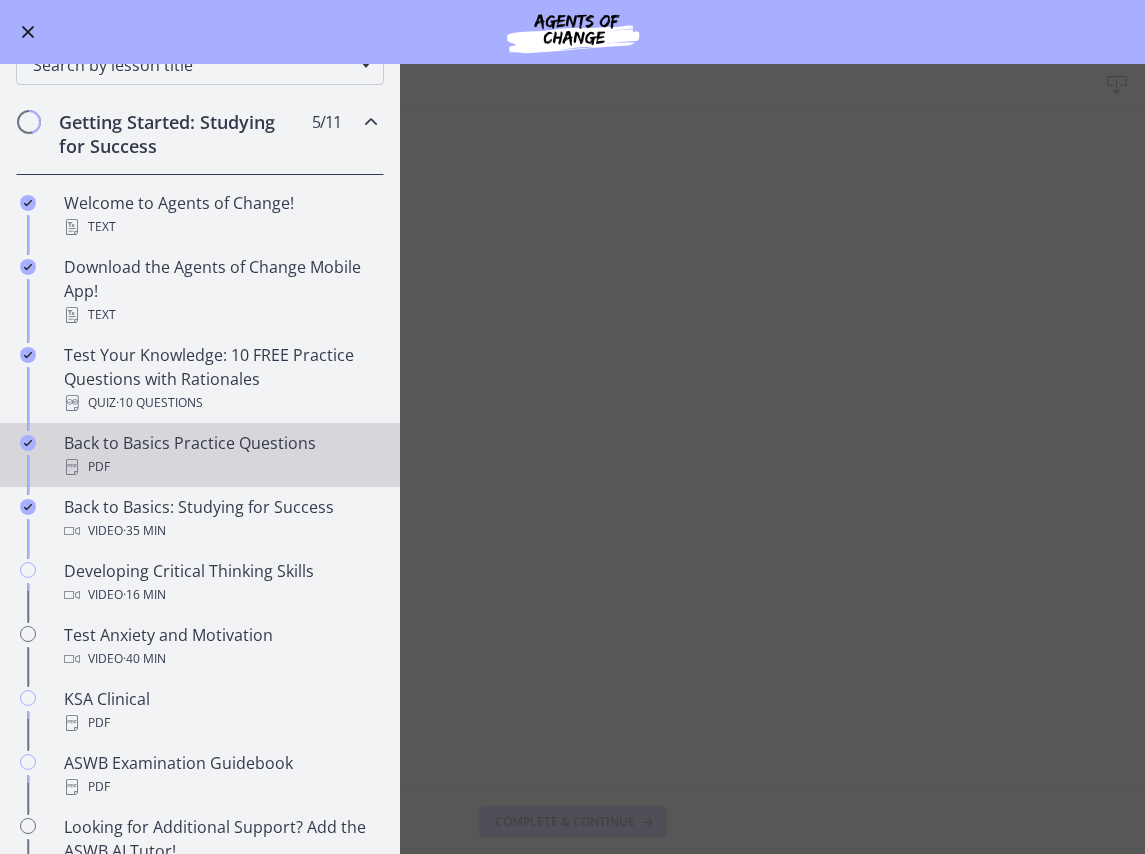 scroll, scrollTop: 400, scrollLeft: 0, axis: vertical 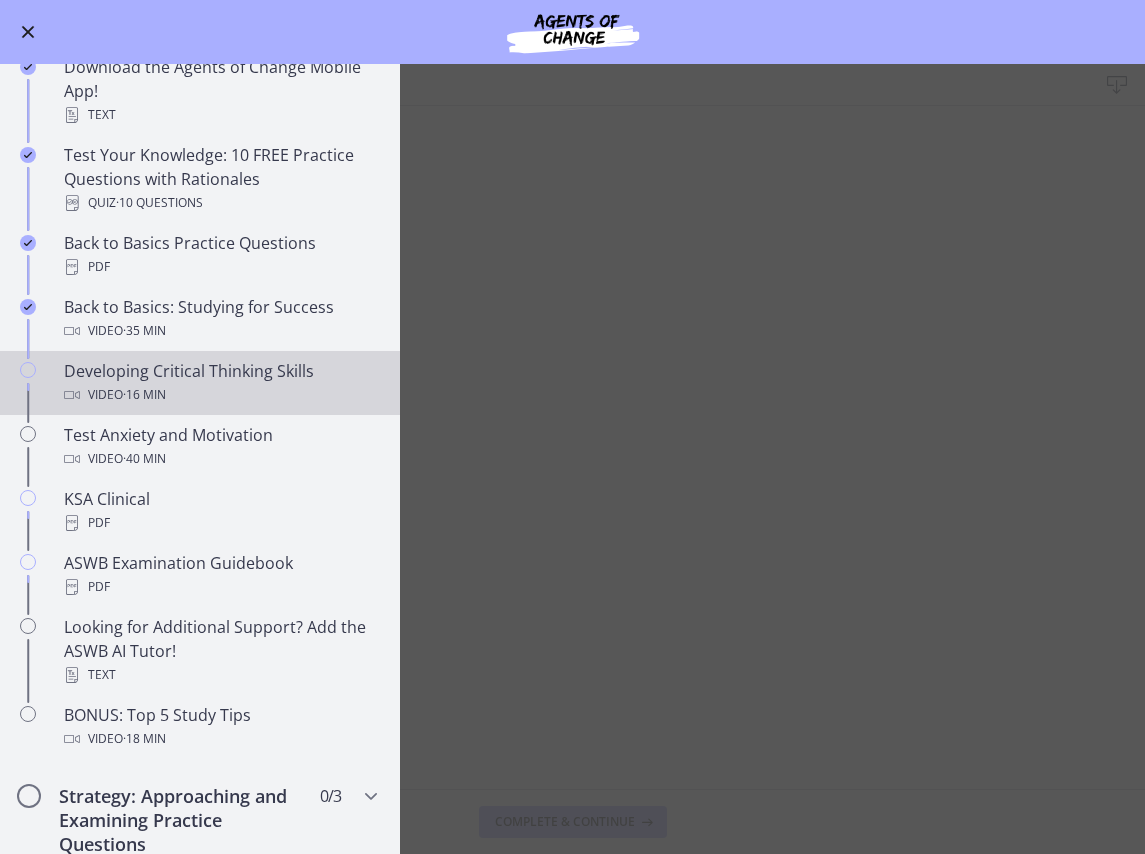 click on "Video
·  16 min" at bounding box center [220, 395] 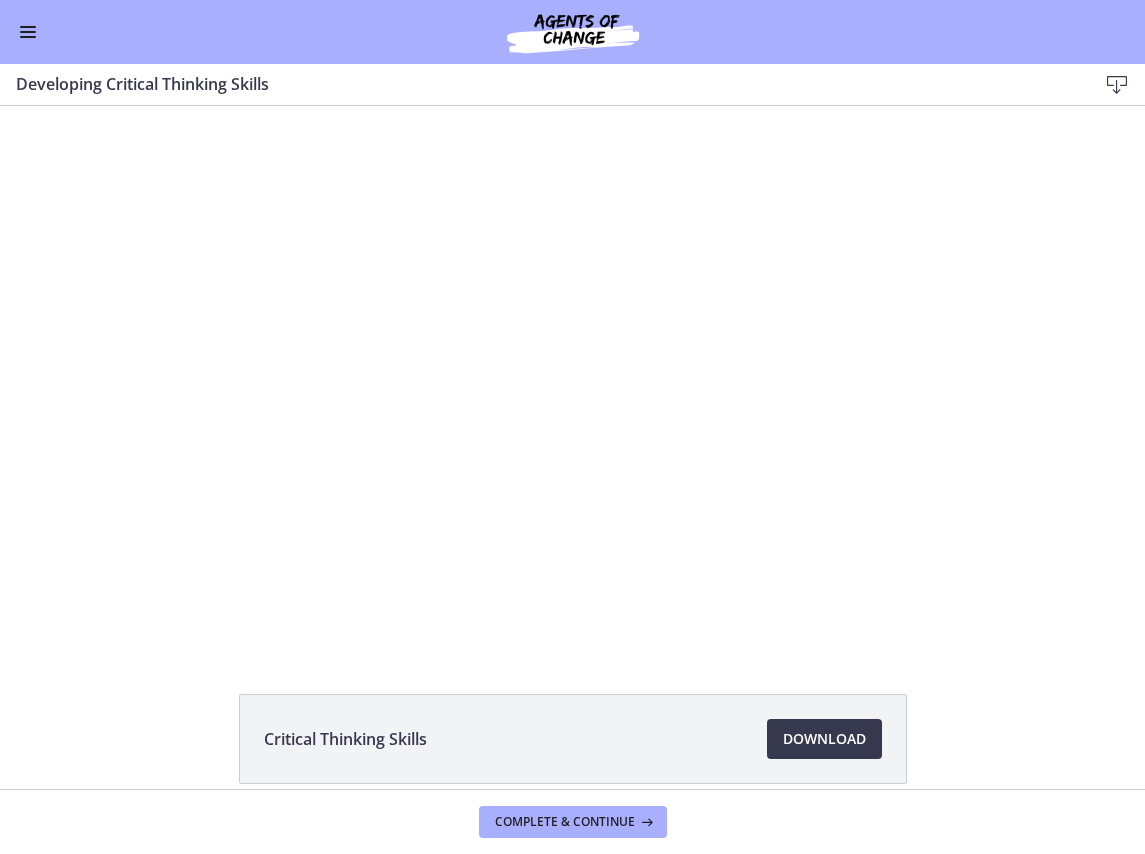 scroll, scrollTop: 0, scrollLeft: 0, axis: both 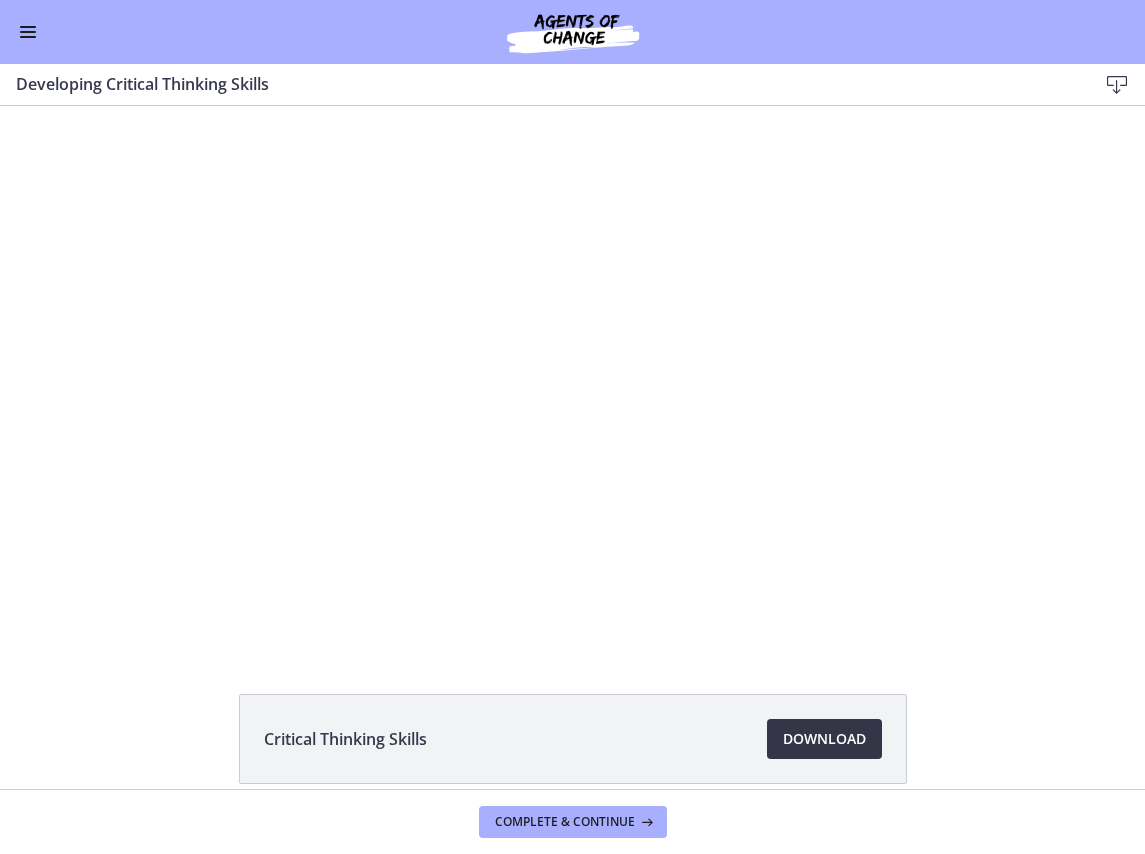 click on "Download
Opens in a new window" at bounding box center [824, 739] 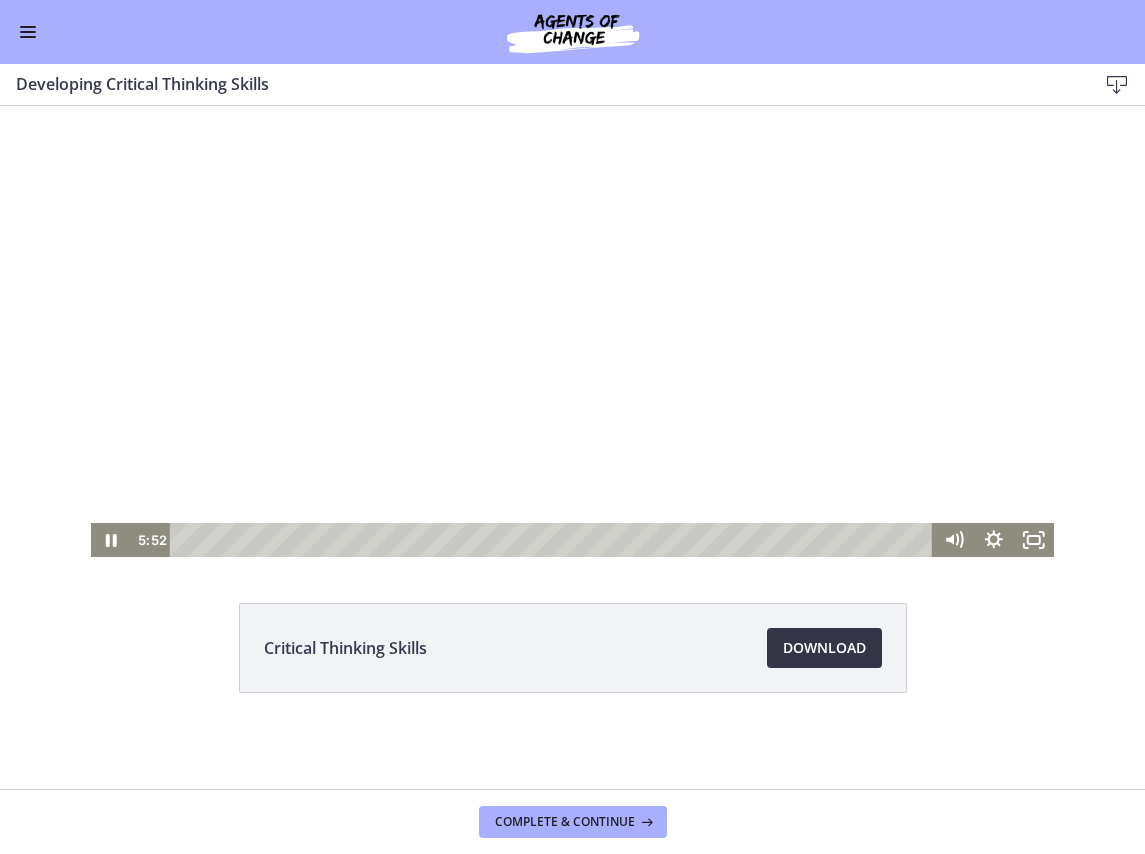 scroll, scrollTop: 0, scrollLeft: 0, axis: both 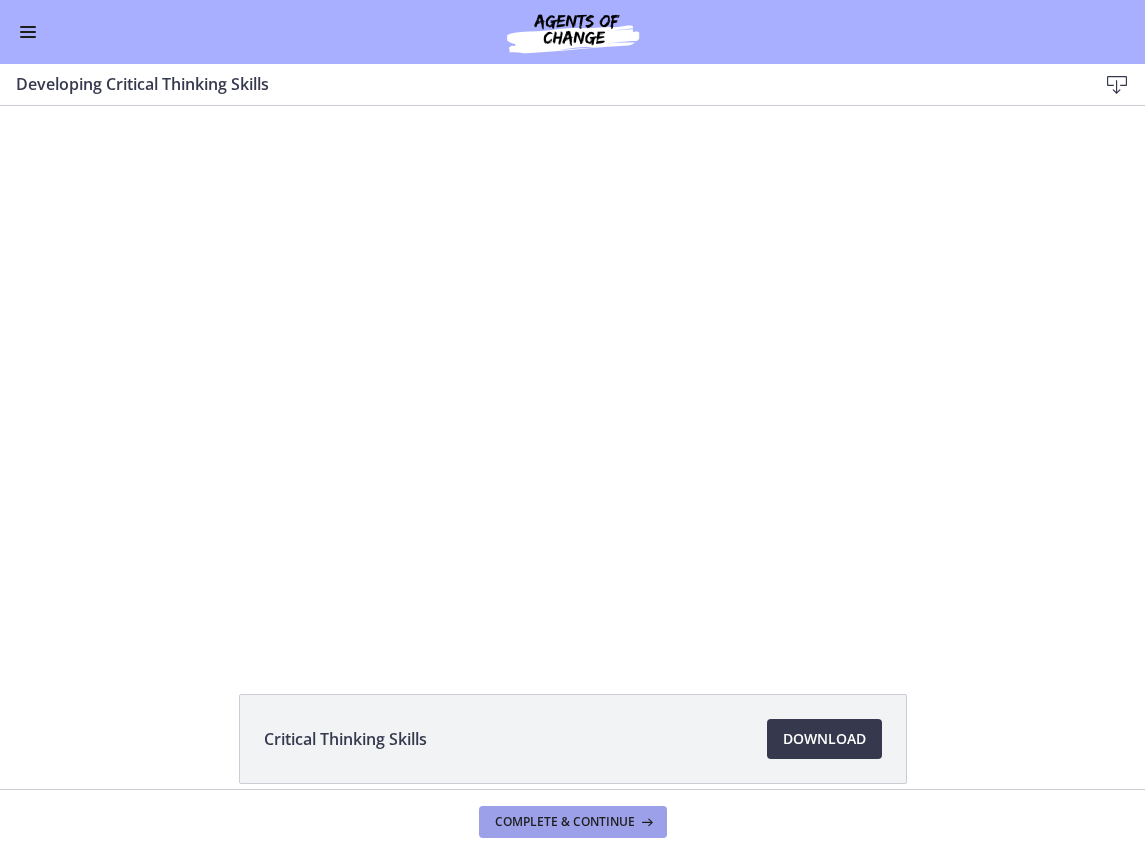 click at bounding box center [645, 822] 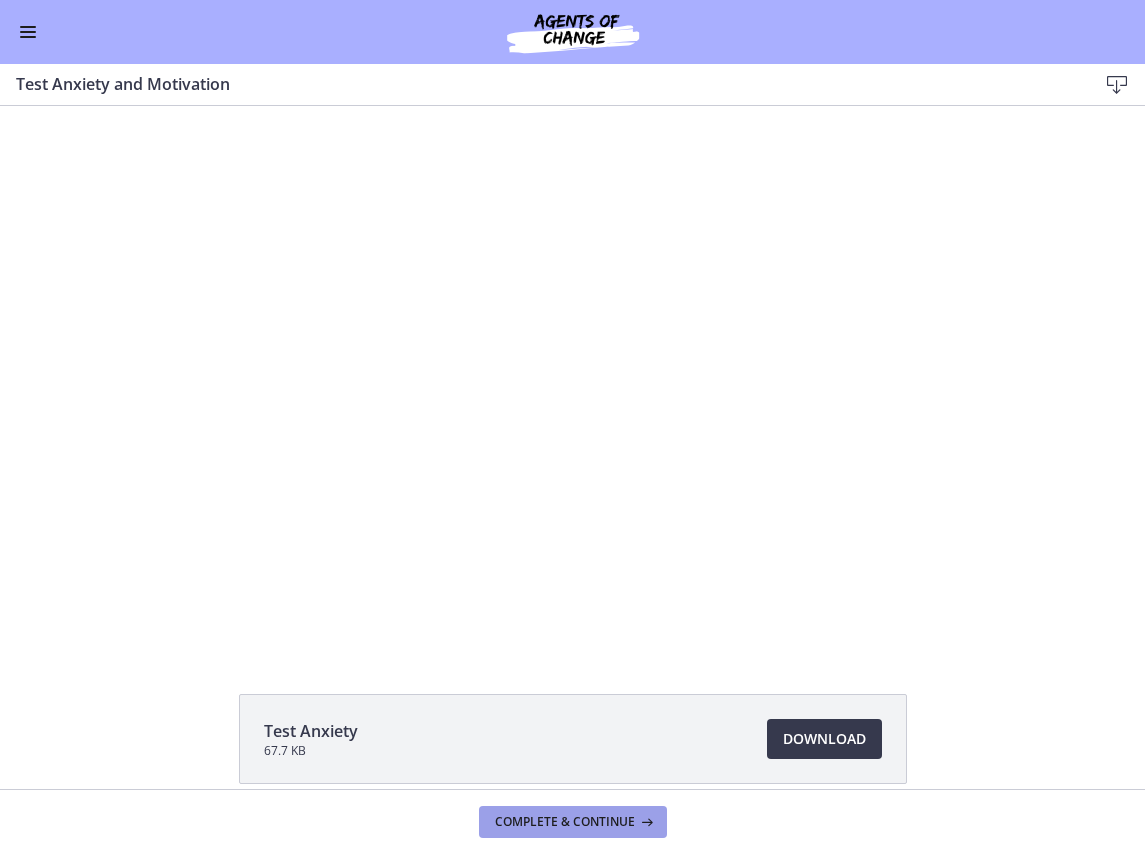 scroll, scrollTop: 0, scrollLeft: 0, axis: both 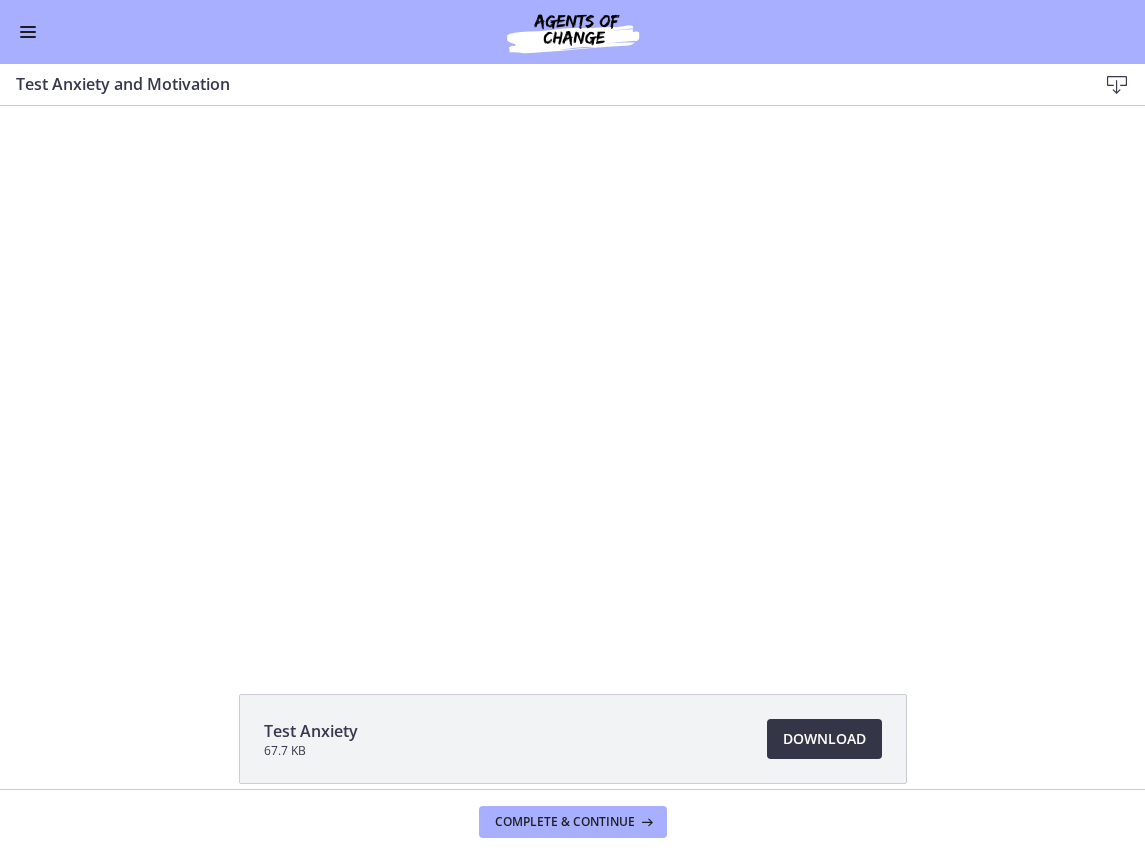 click on "Download
Opens in a new window" at bounding box center (824, 739) 